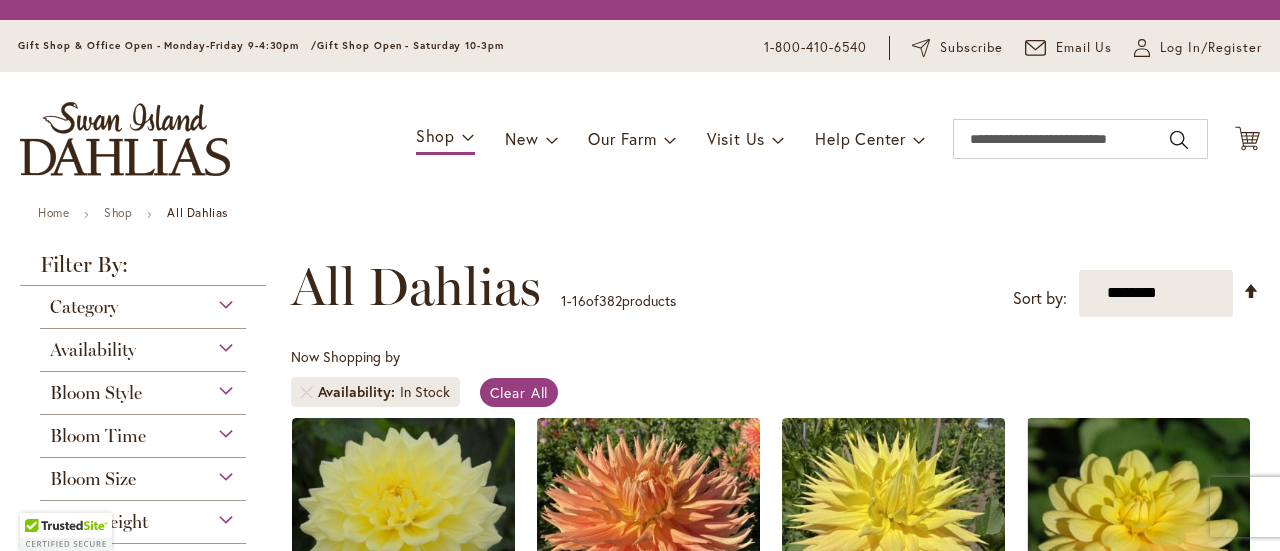 scroll, scrollTop: 0, scrollLeft: 0, axis: both 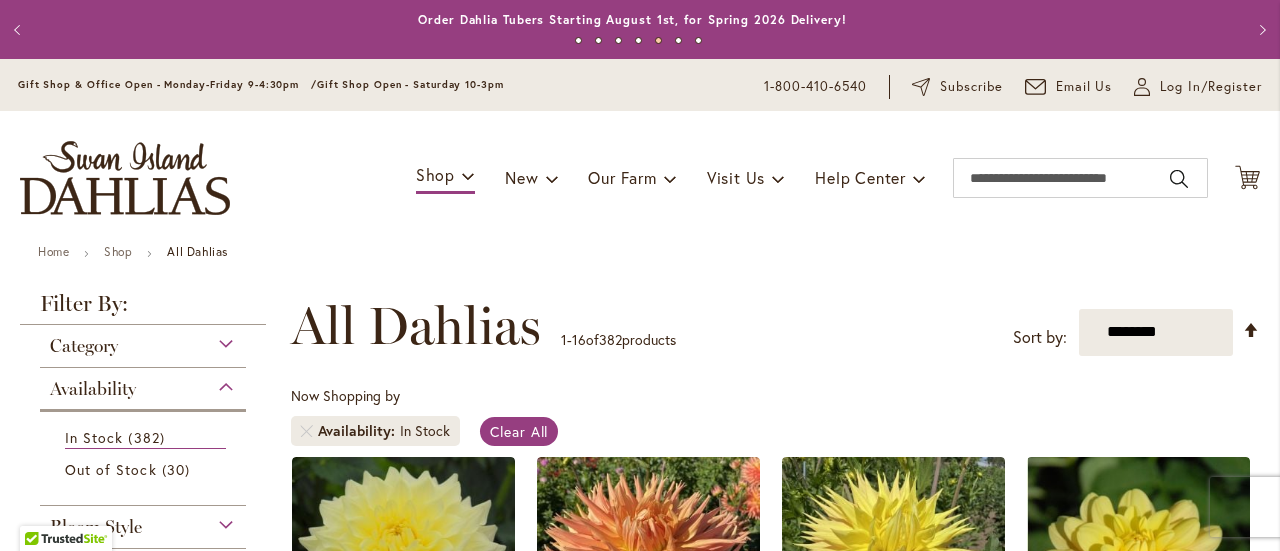click on "**********" at bounding box center [775, 326] 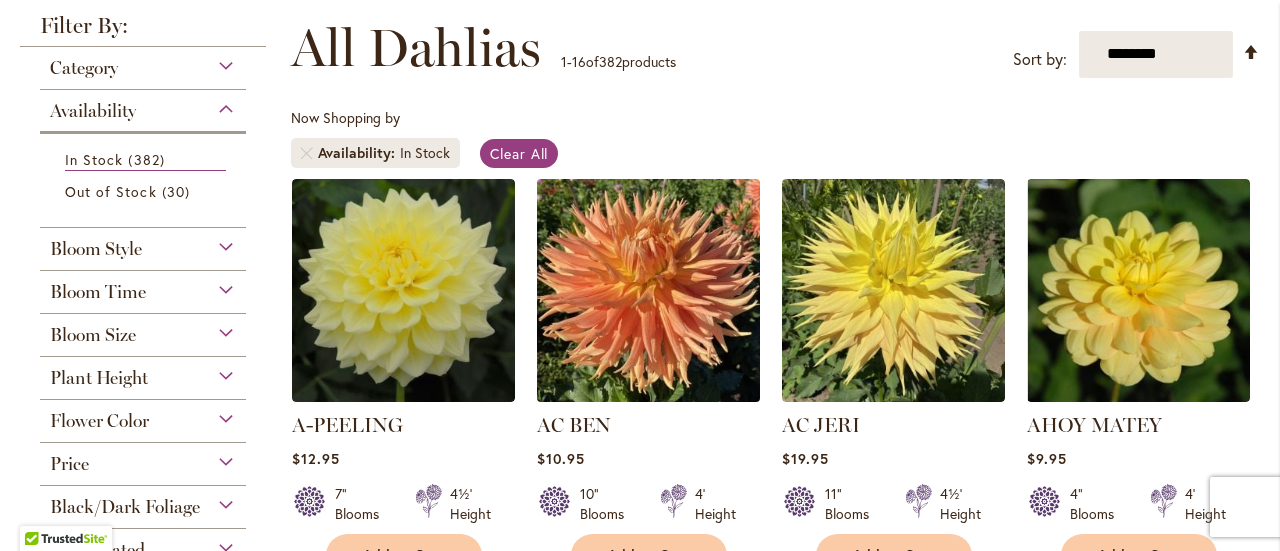 scroll, scrollTop: 280, scrollLeft: 0, axis: vertical 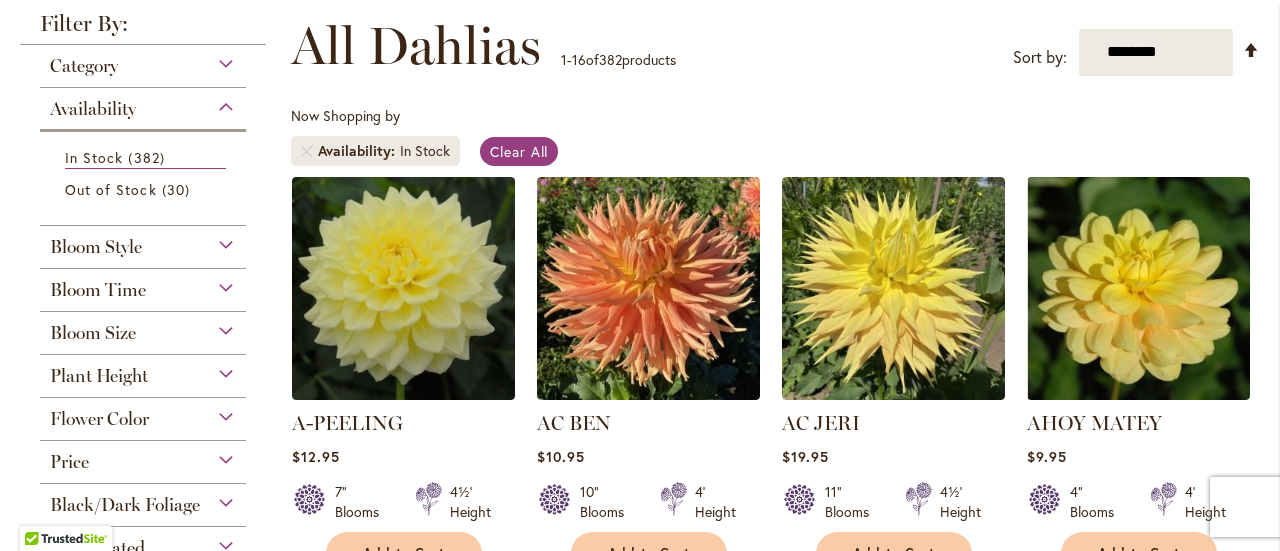 click on "Plant Height" at bounding box center [143, 371] 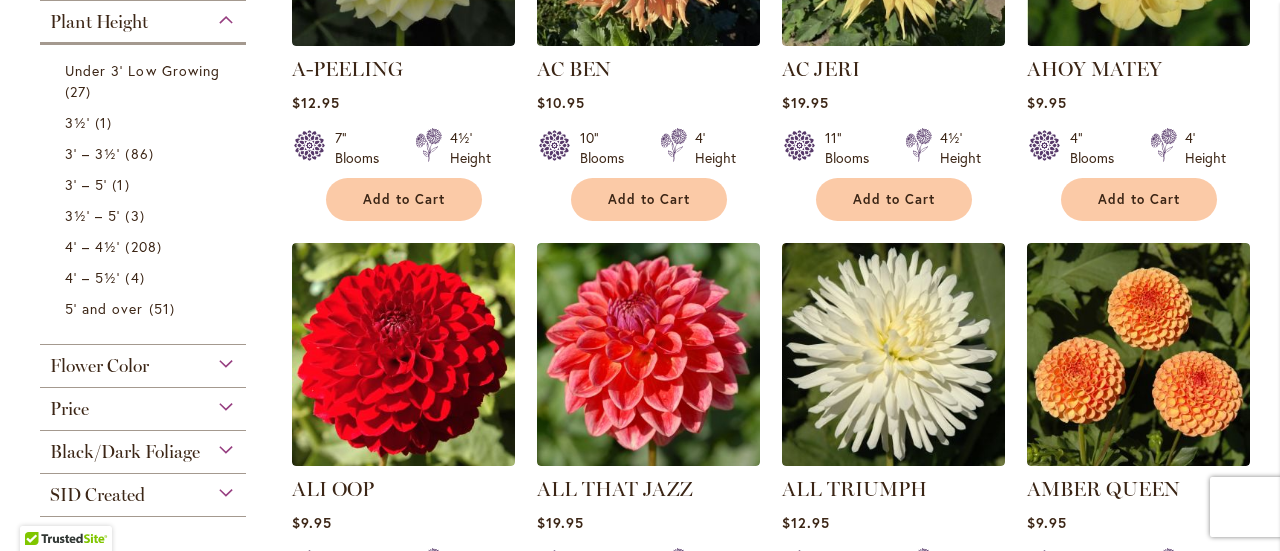 scroll, scrollTop: 332, scrollLeft: 0, axis: vertical 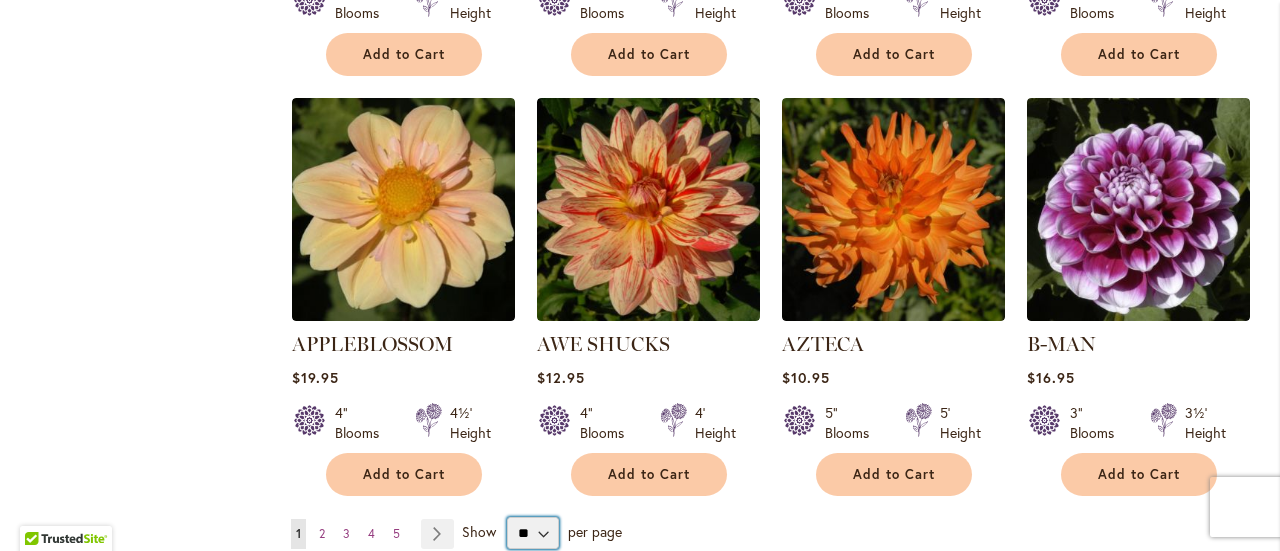 click on "**
**
**
**" at bounding box center (533, 533) 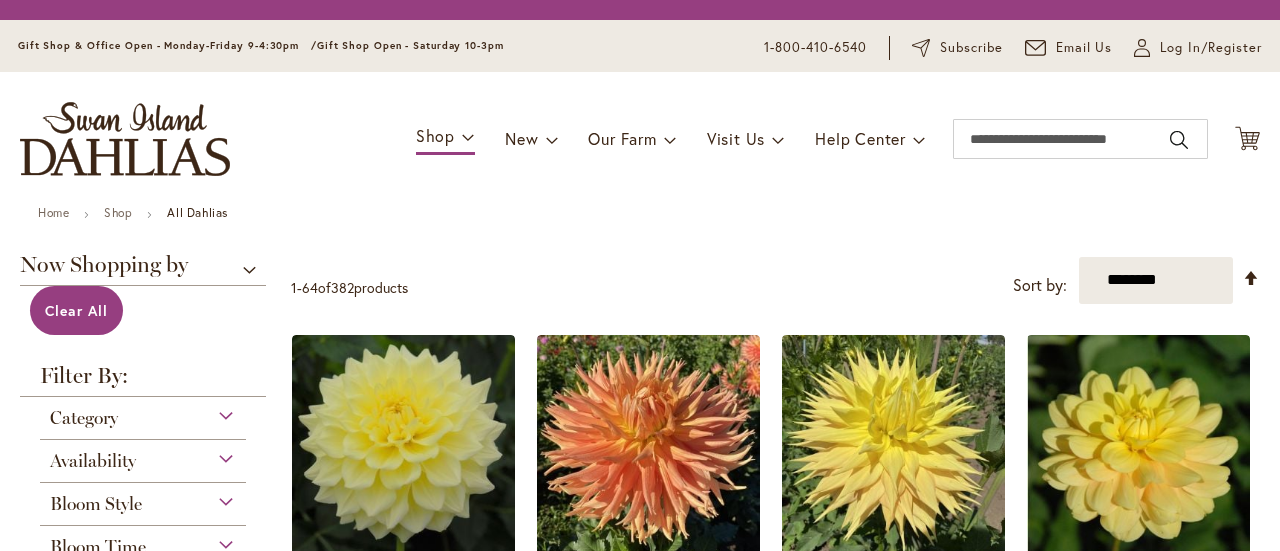 scroll, scrollTop: 0, scrollLeft: 0, axis: both 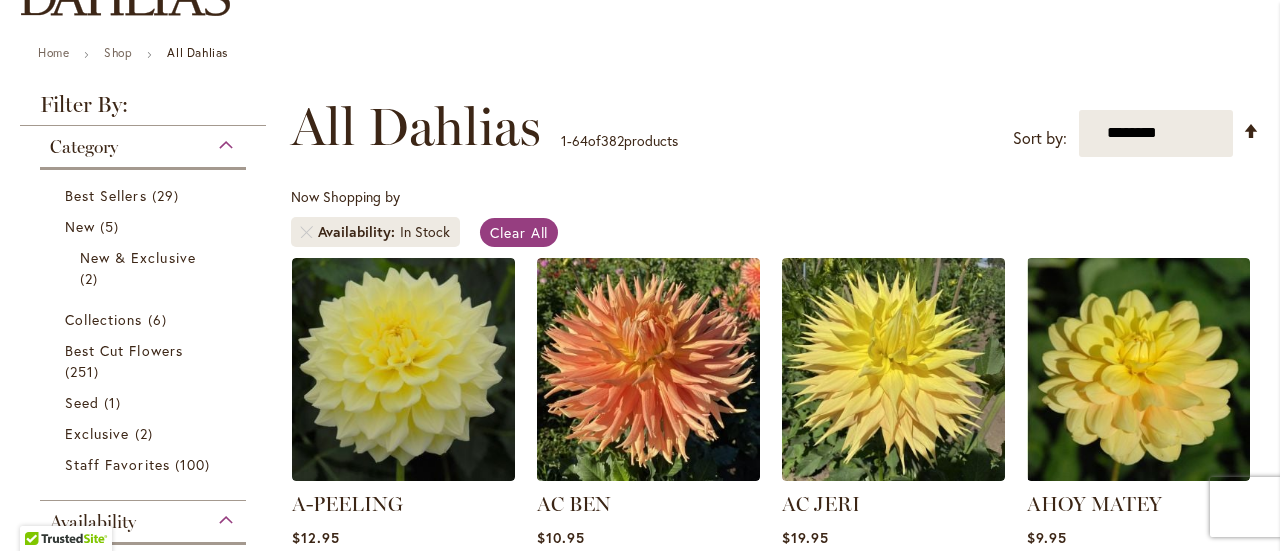 click on "Now Shopping by
Availability
In Stock
Clear All" at bounding box center [775, 222] 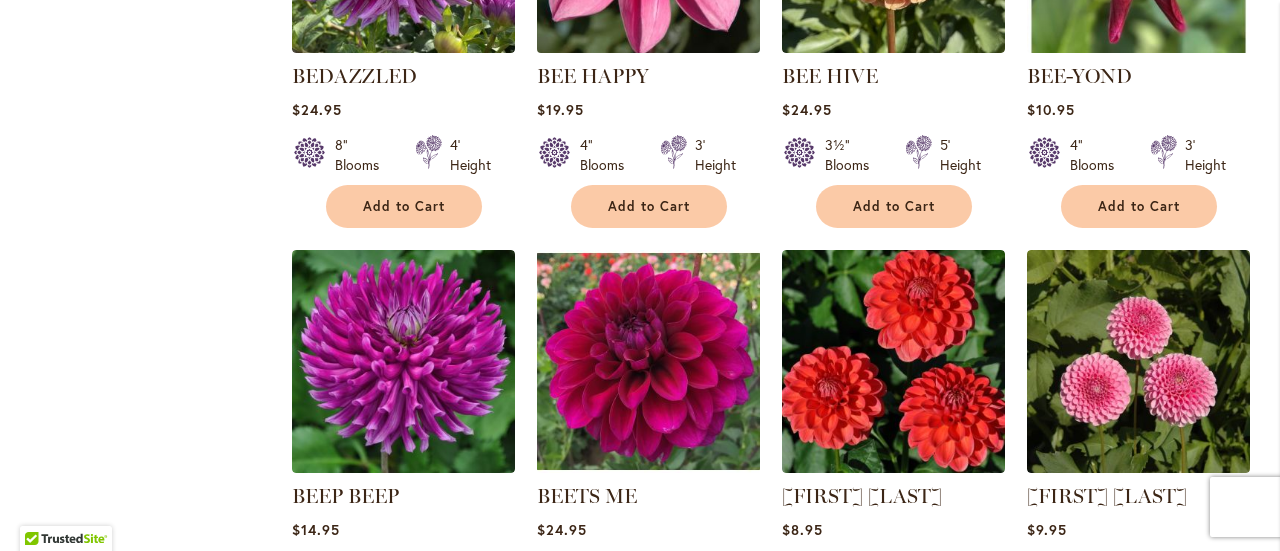 scroll, scrollTop: 3247, scrollLeft: 0, axis: vertical 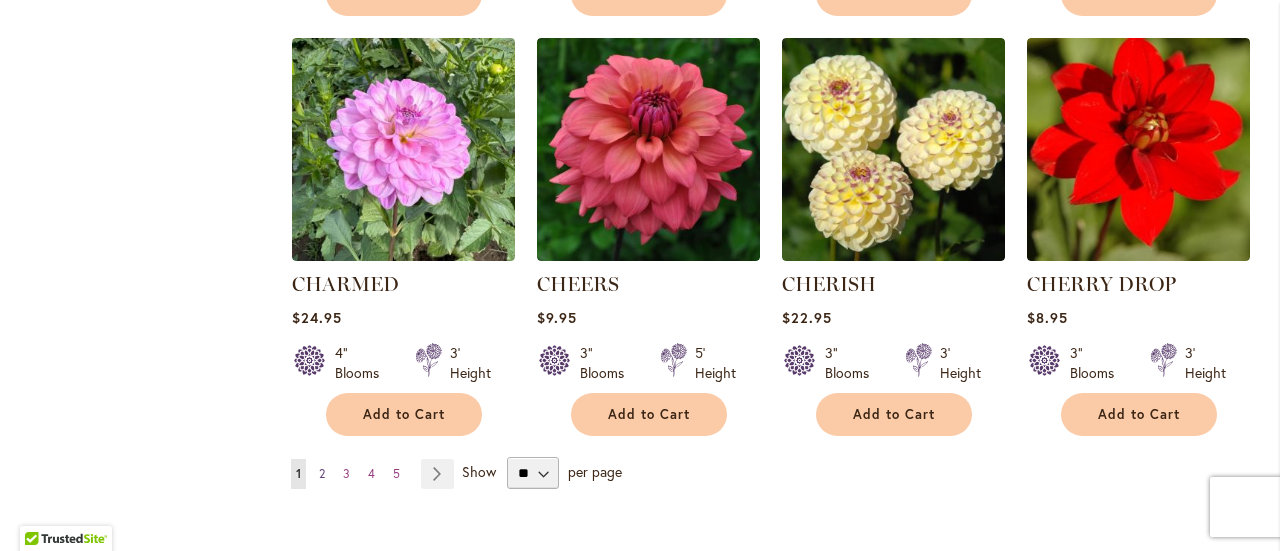 click on "2" at bounding box center [322, 473] 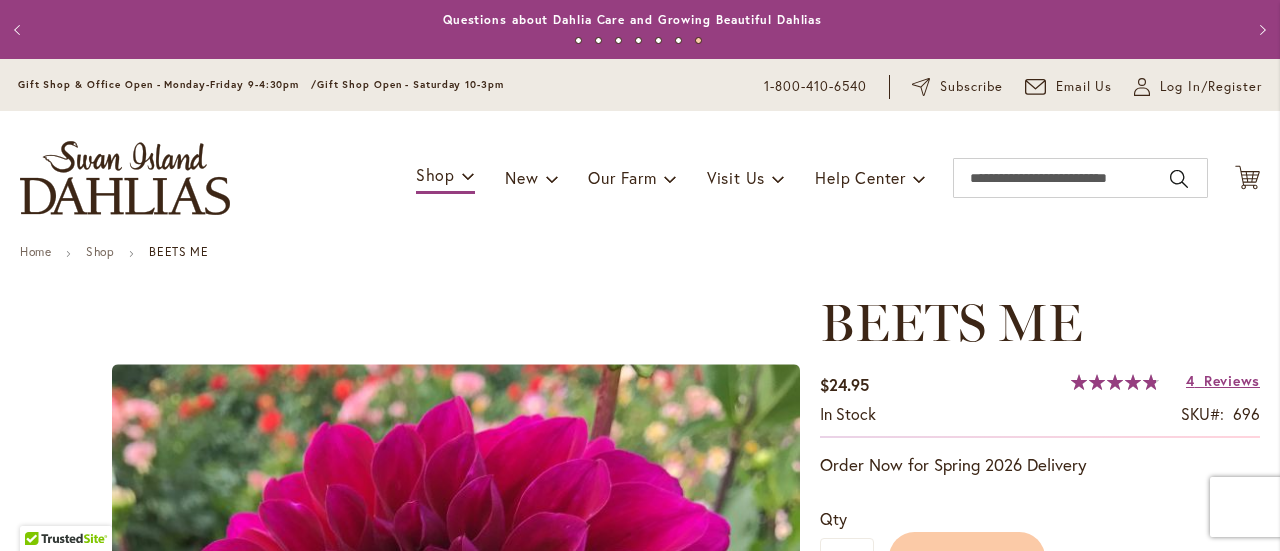 scroll, scrollTop: 0, scrollLeft: 0, axis: both 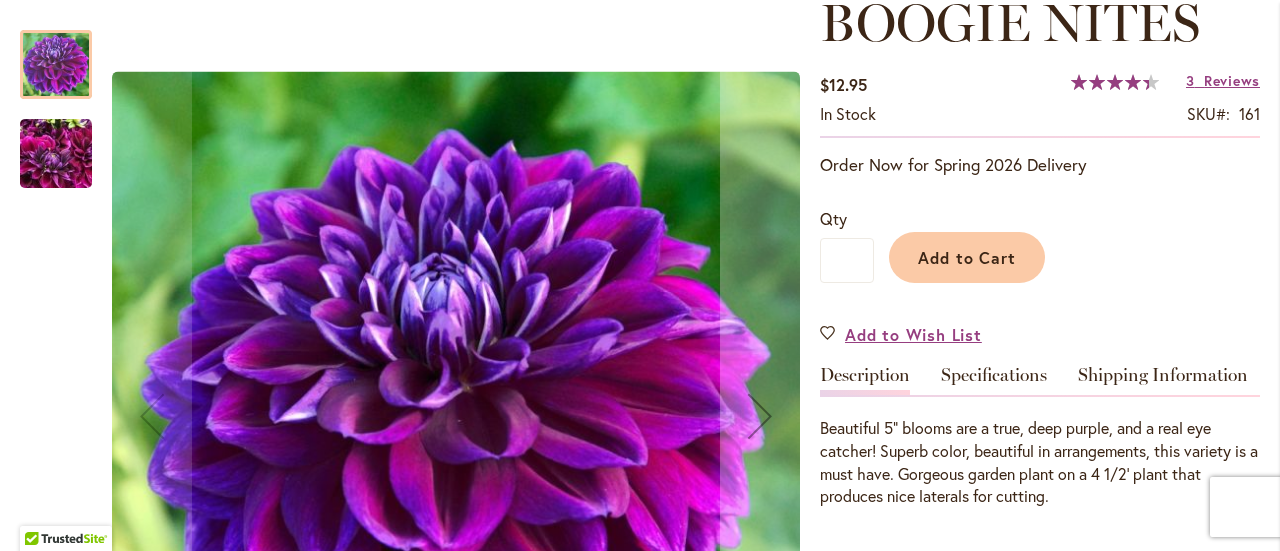 click at bounding box center (56, 154) 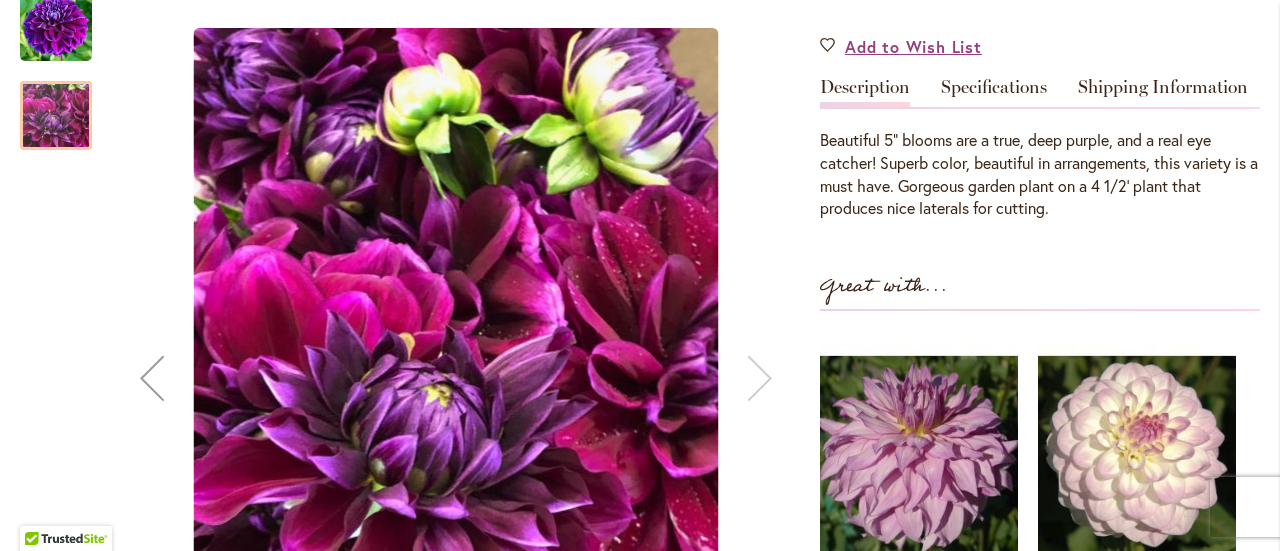 scroll, scrollTop: 500, scrollLeft: 0, axis: vertical 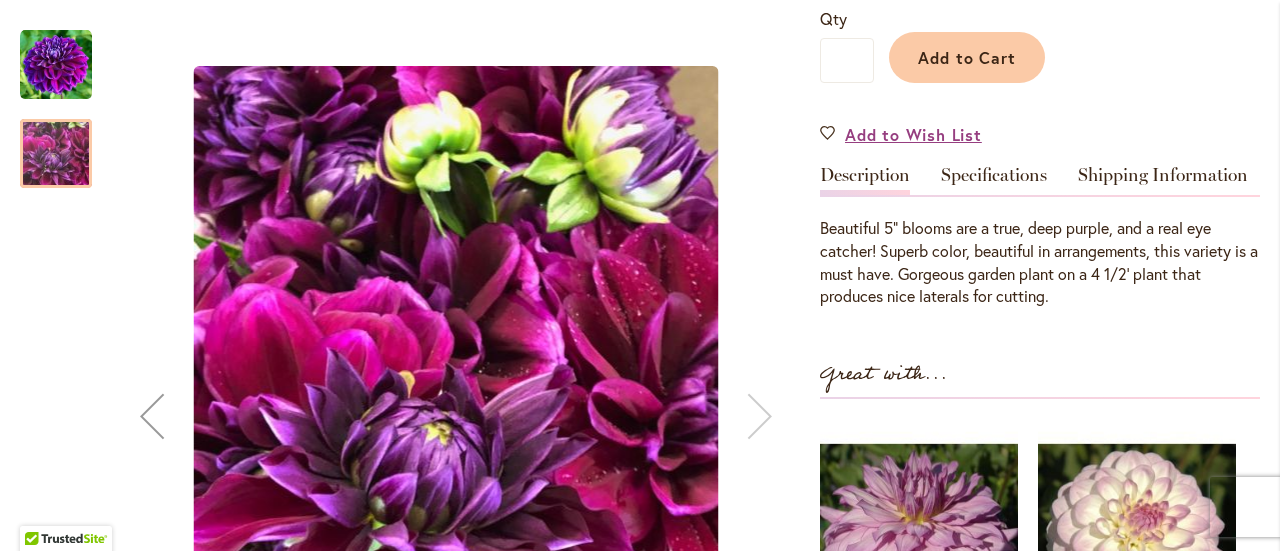 click at bounding box center [56, 65] 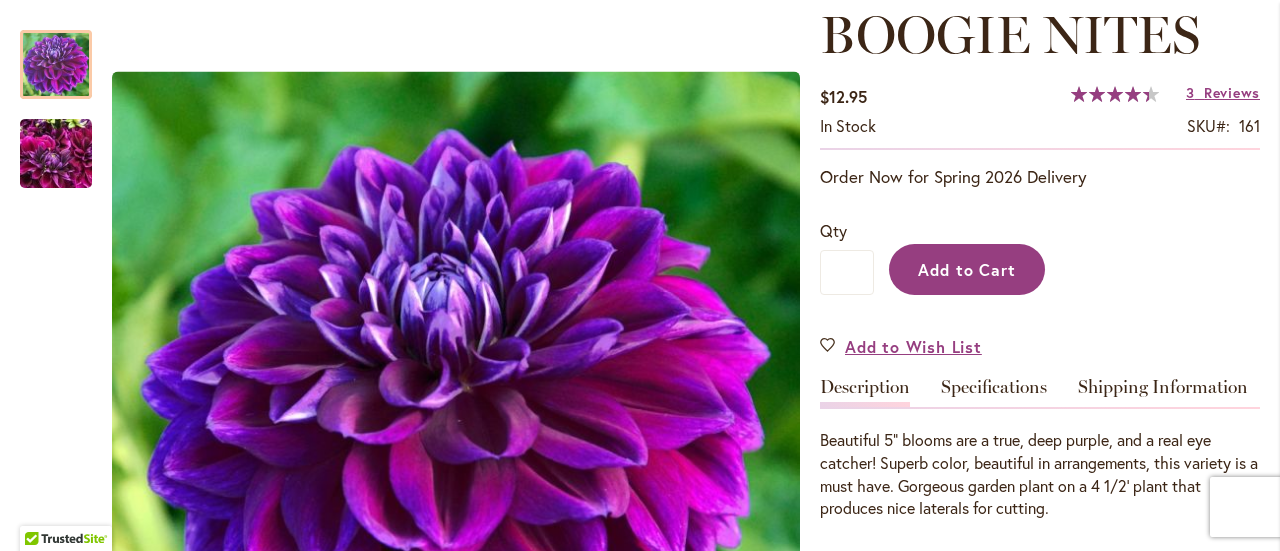 scroll, scrollTop: 400, scrollLeft: 0, axis: vertical 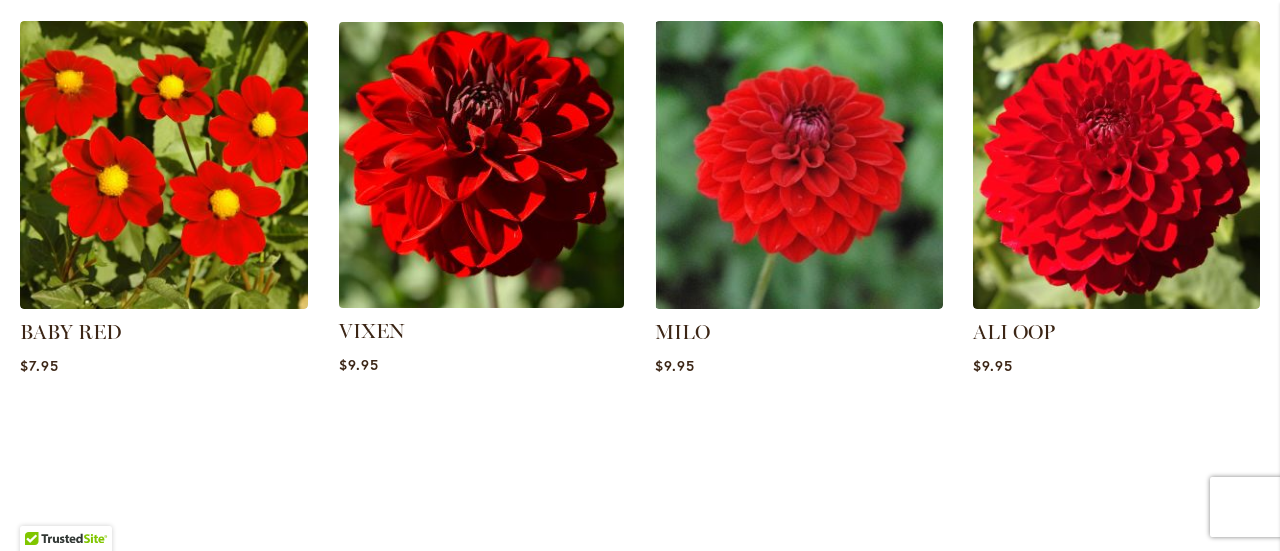 click at bounding box center (481, 165) 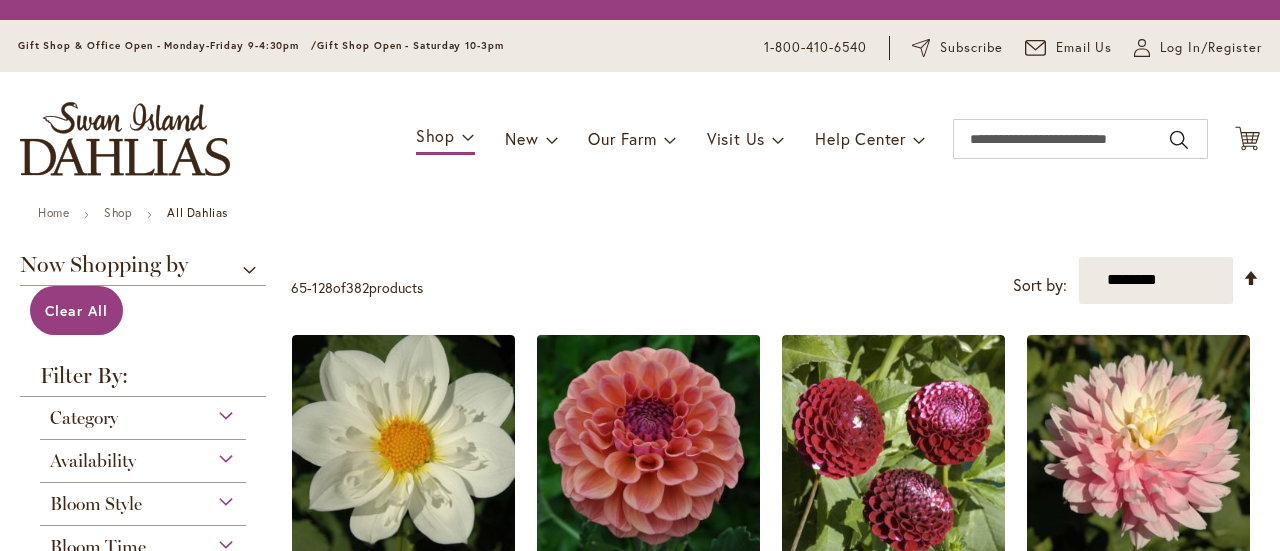 scroll, scrollTop: 0, scrollLeft: 0, axis: both 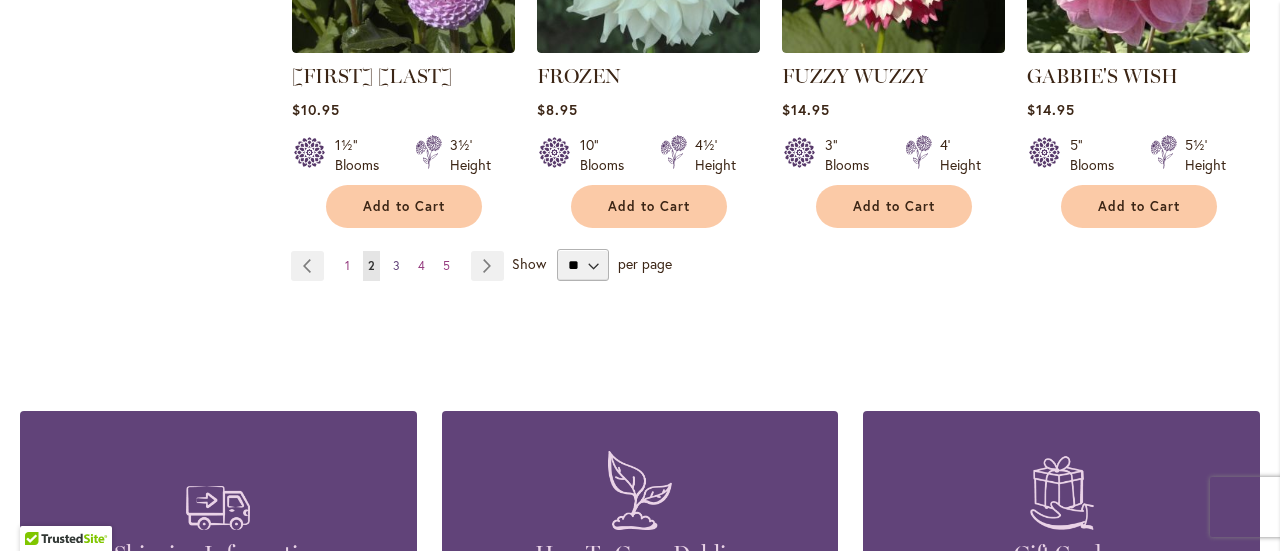 click on "3" at bounding box center [396, 265] 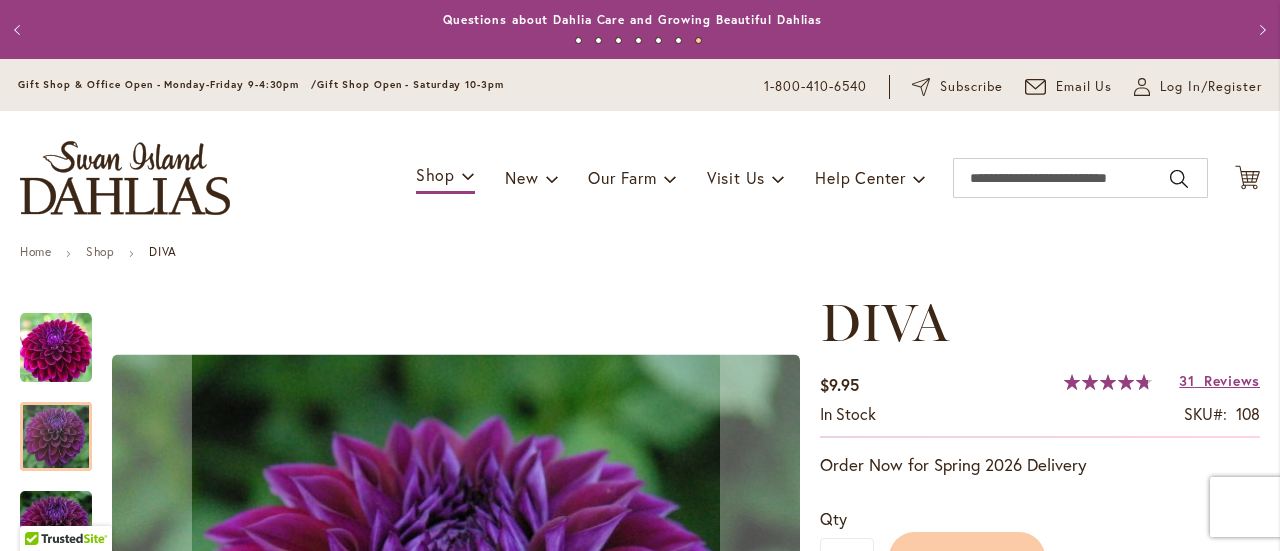 scroll, scrollTop: 0, scrollLeft: 0, axis: both 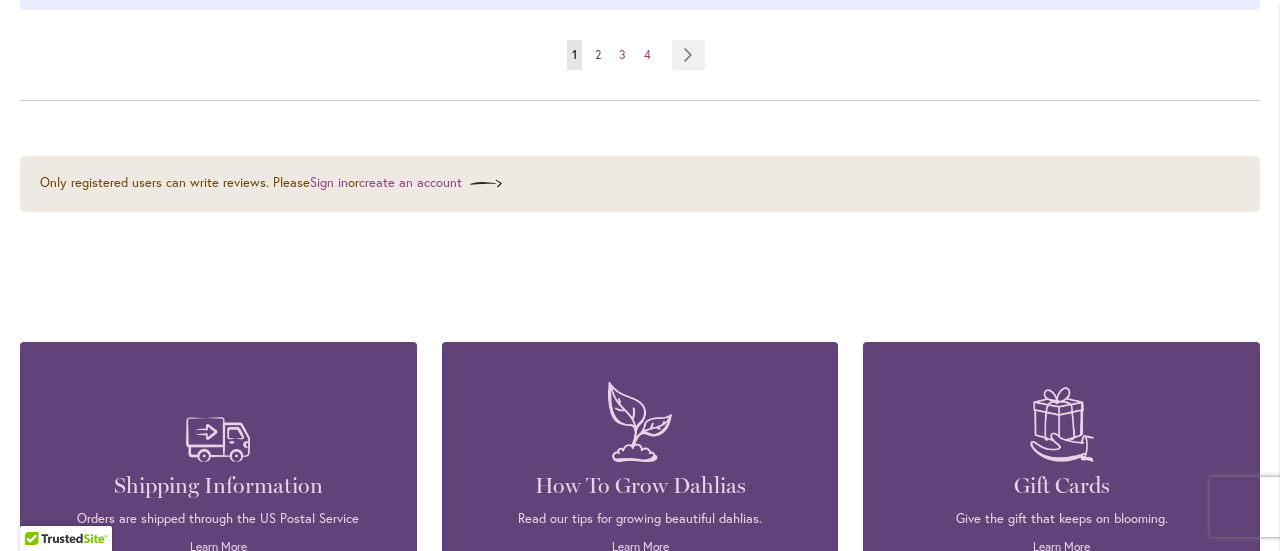 click on "2" at bounding box center [598, 54] 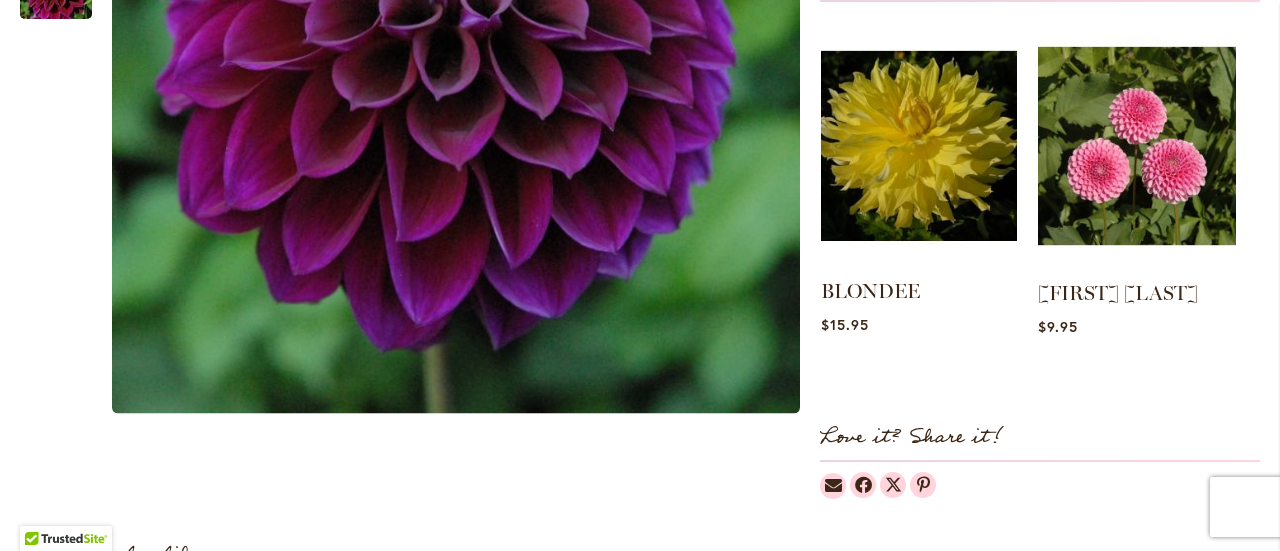scroll, scrollTop: 900, scrollLeft: 0, axis: vertical 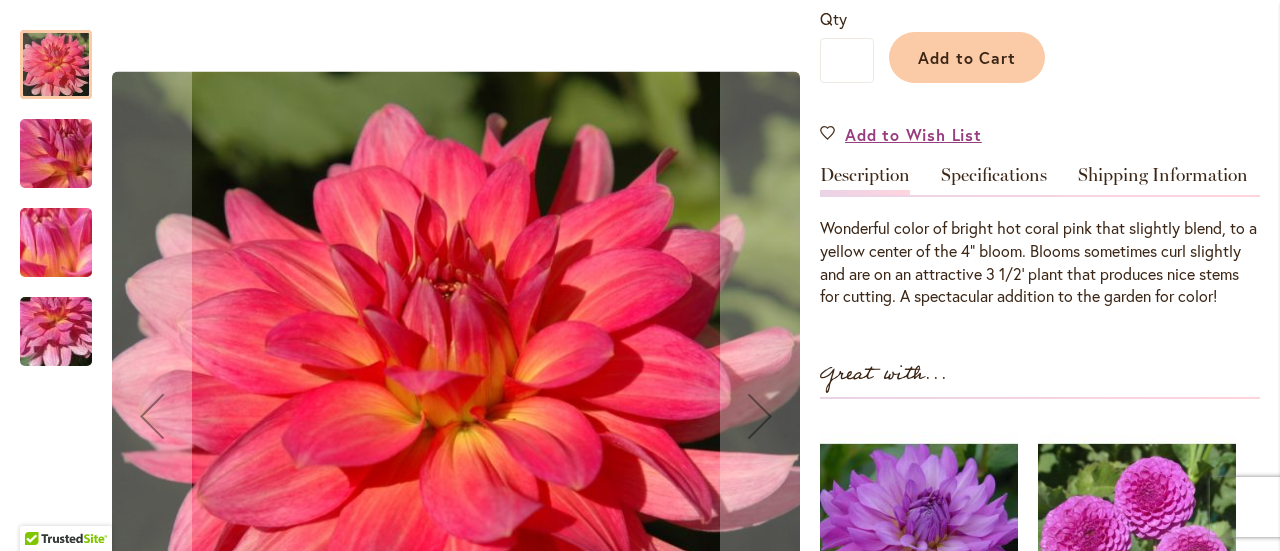 click at bounding box center (56, 154) 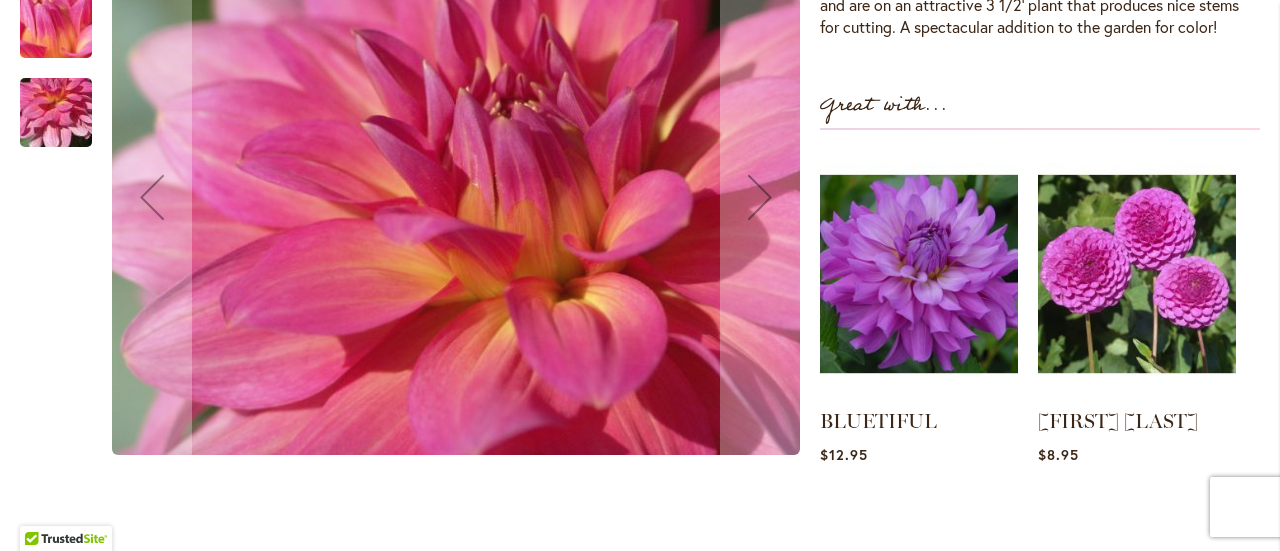 scroll, scrollTop: 400, scrollLeft: 0, axis: vertical 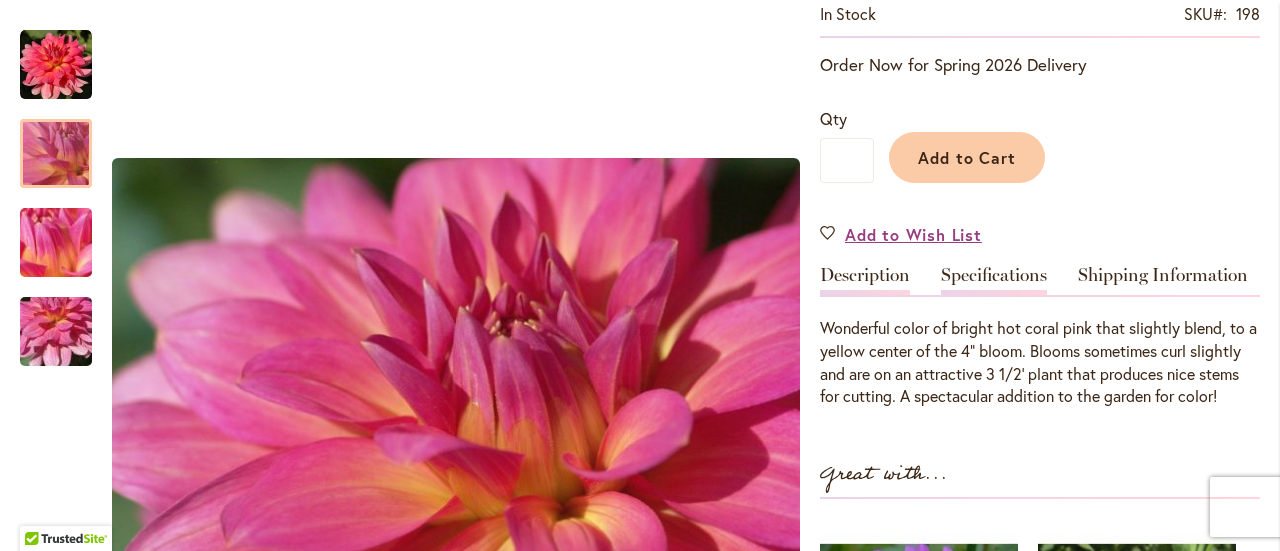 click on "Specifications" at bounding box center [994, 280] 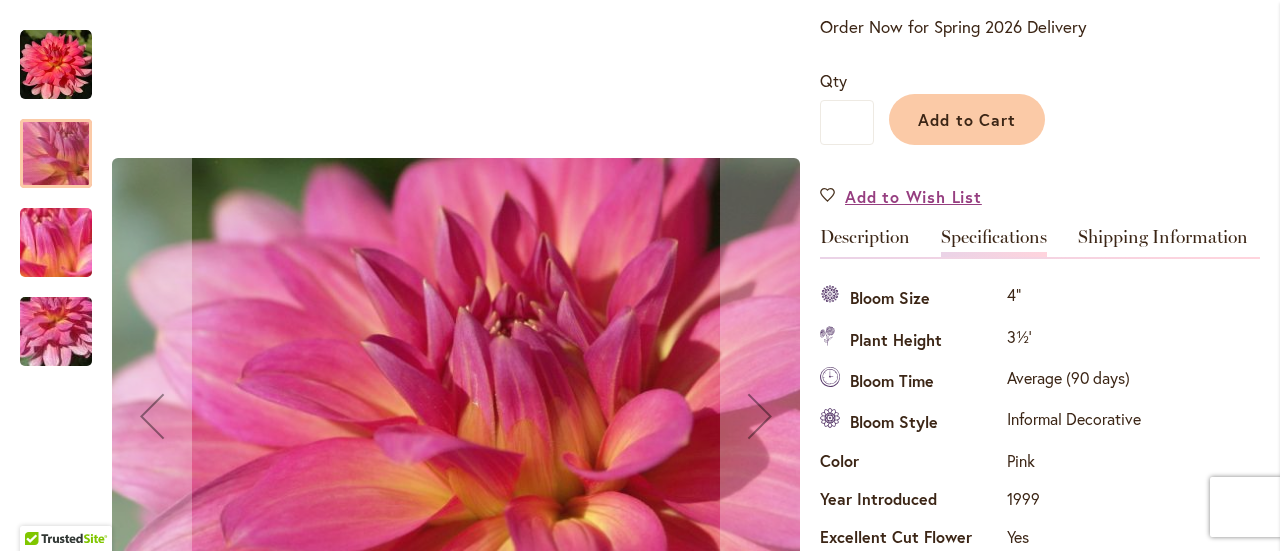 scroll, scrollTop: 365, scrollLeft: 0, axis: vertical 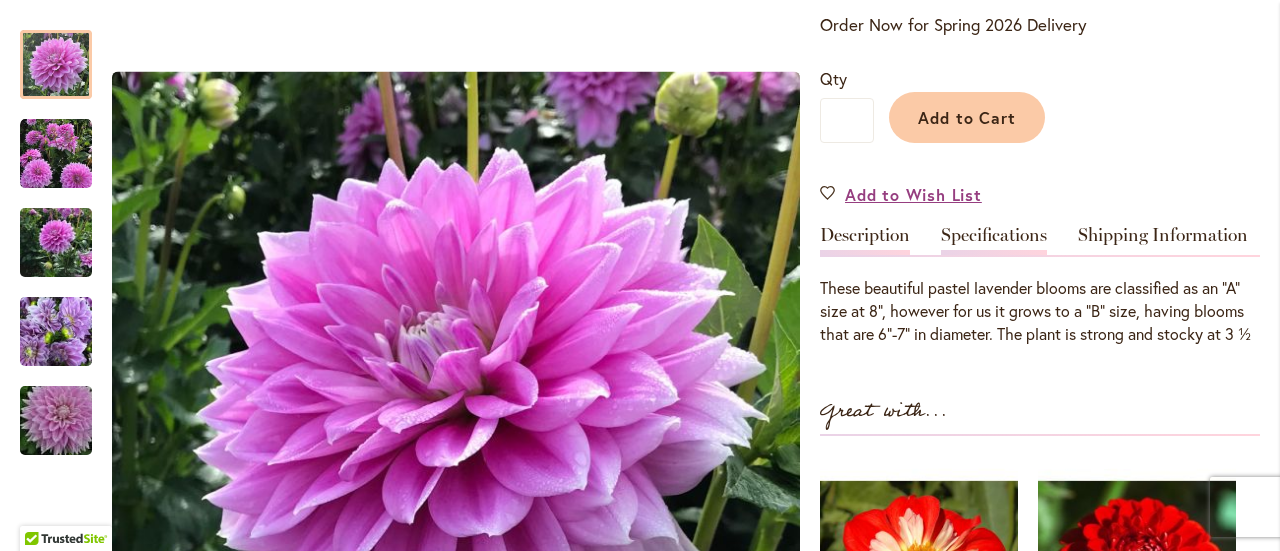 click on "Specifications" at bounding box center [994, 240] 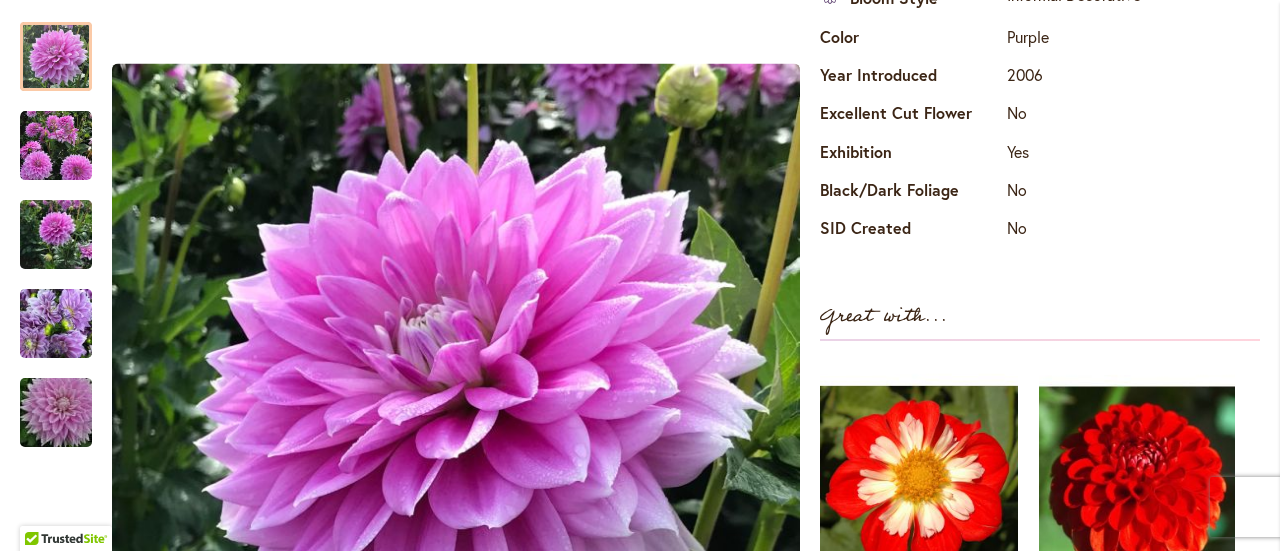 scroll, scrollTop: 900, scrollLeft: 0, axis: vertical 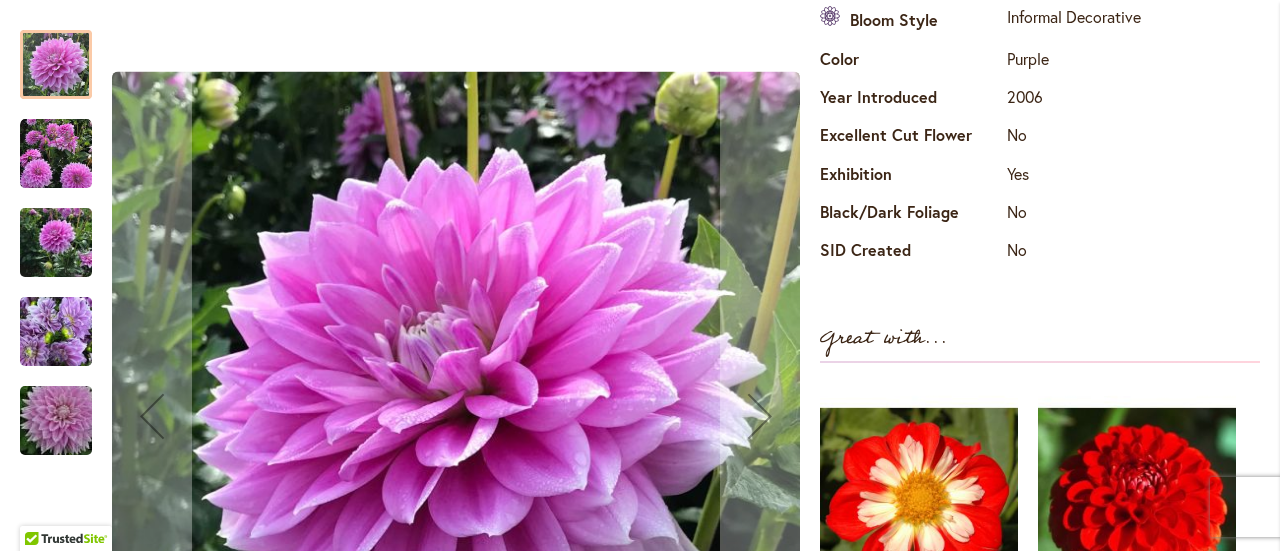 click at bounding box center (56, 332) 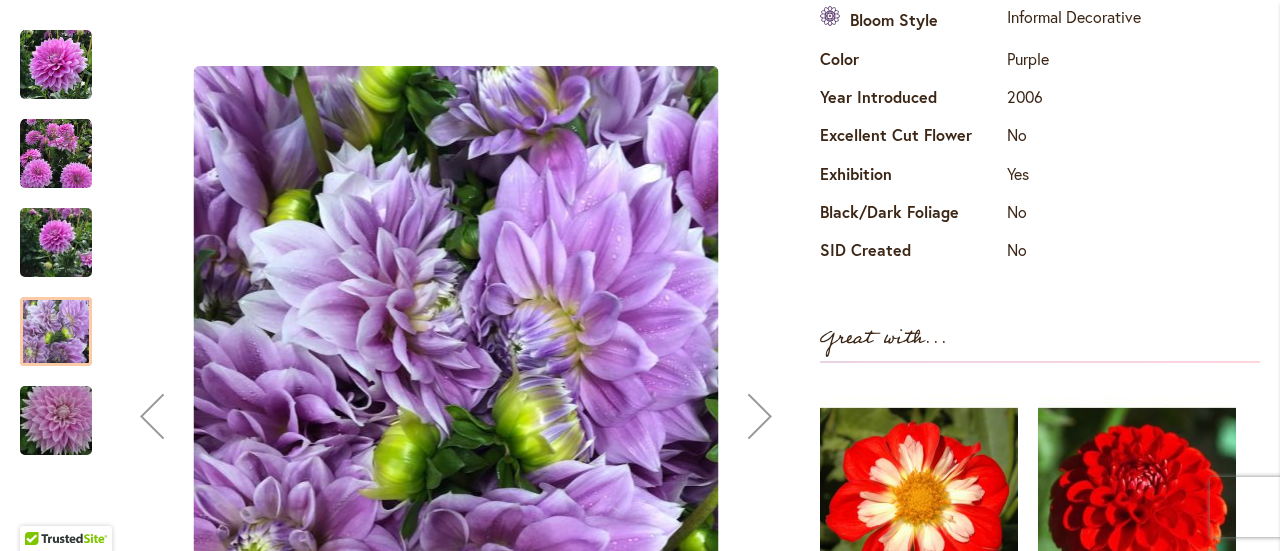 click at bounding box center (56, 421) 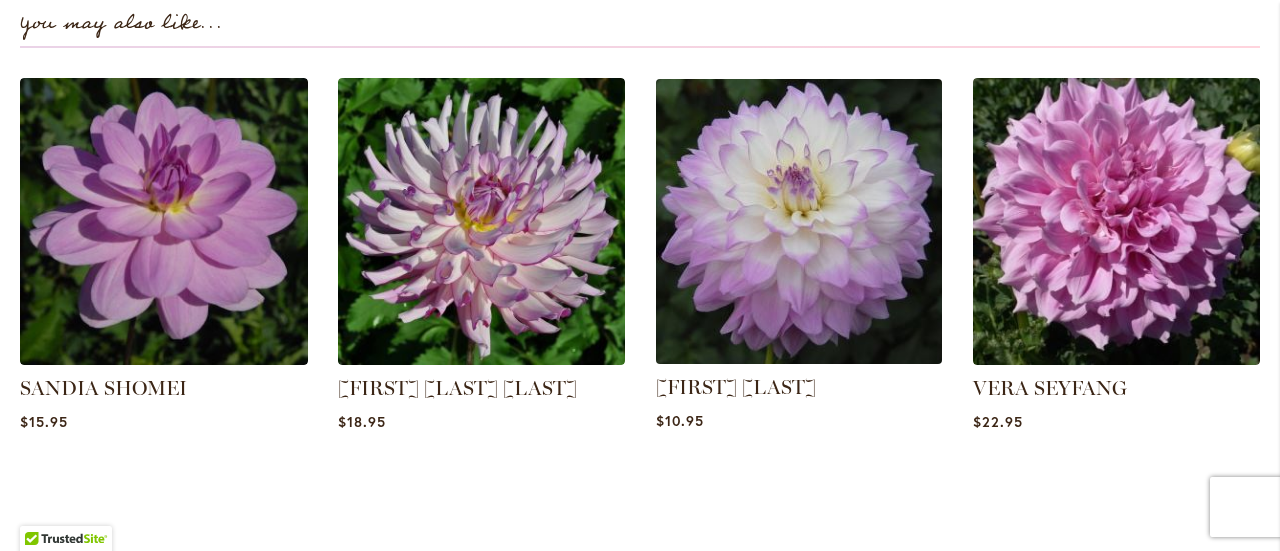 scroll, scrollTop: 1800, scrollLeft: 0, axis: vertical 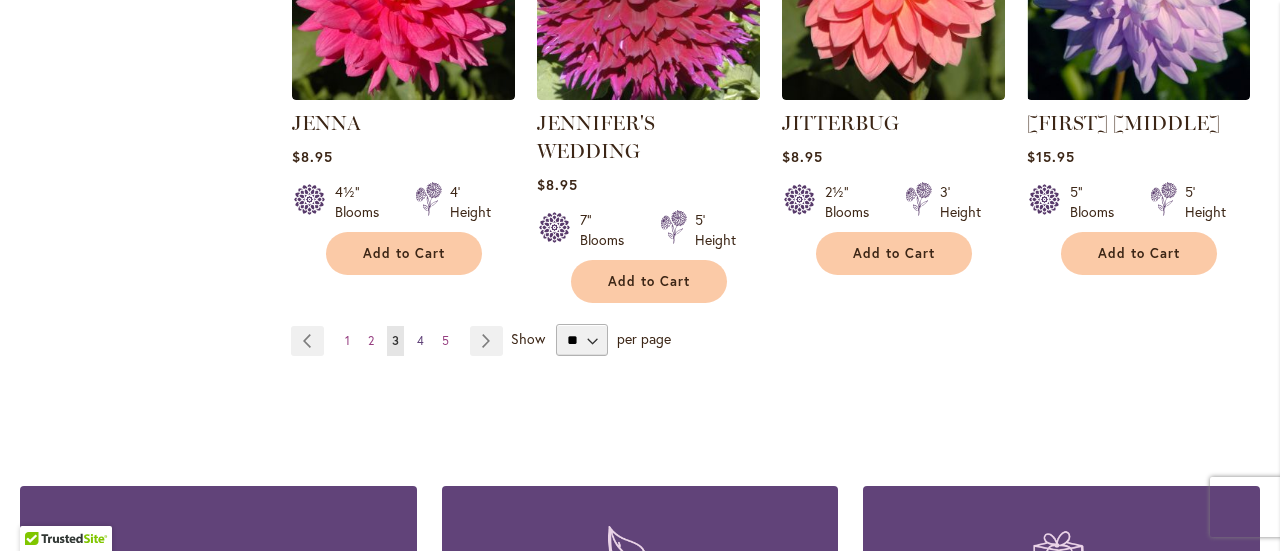 click on "4" at bounding box center [420, 340] 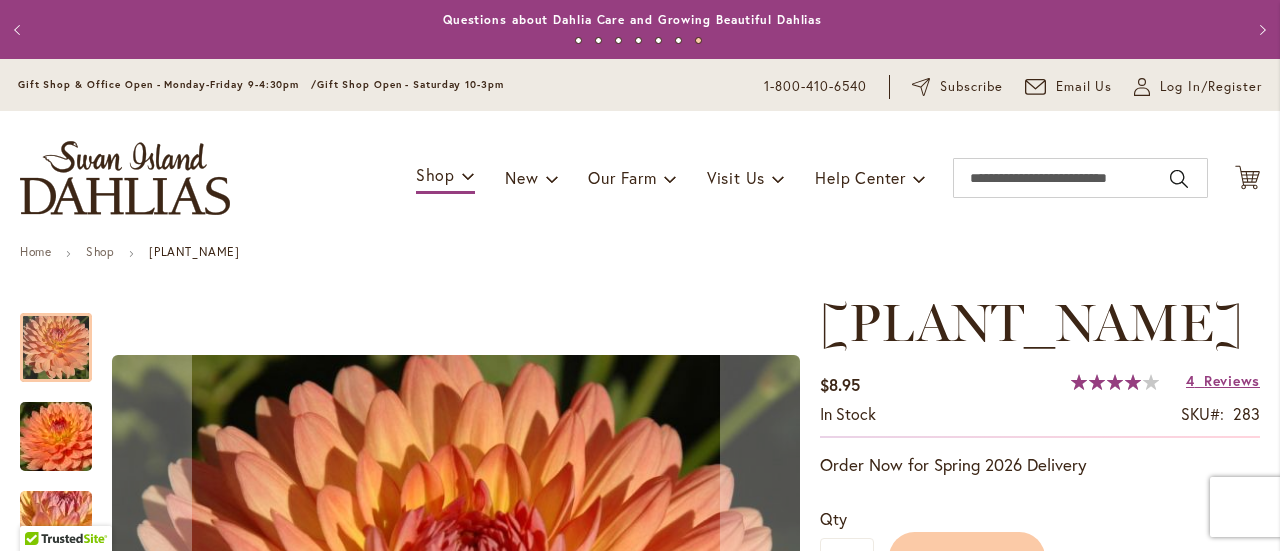 scroll, scrollTop: 0, scrollLeft: 0, axis: both 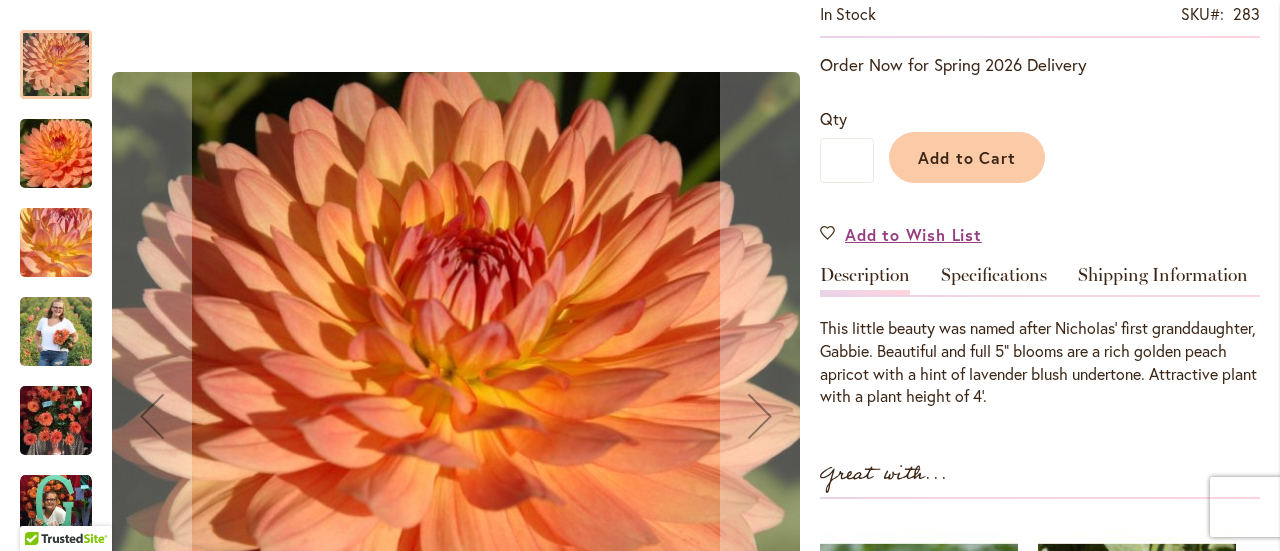 click at bounding box center [56, 421] 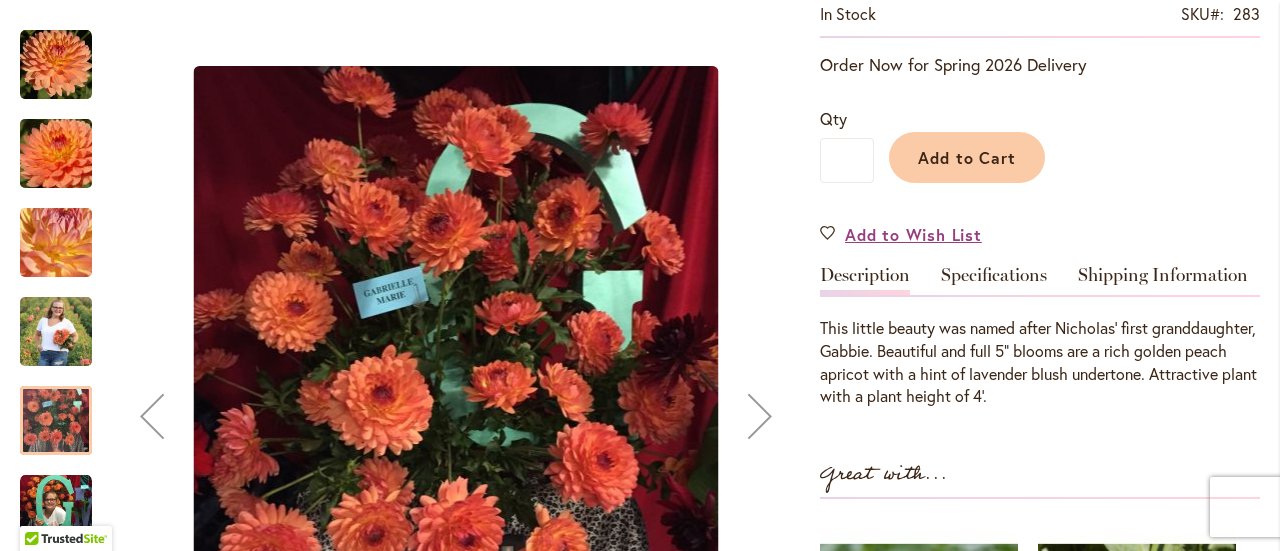 click at bounding box center [56, 243] 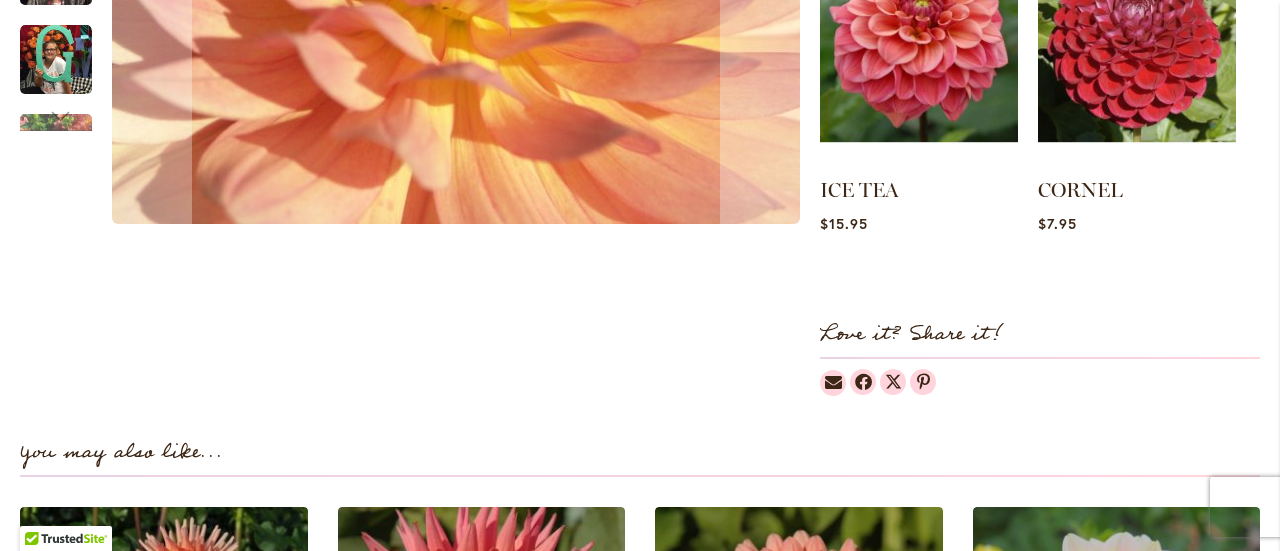 scroll, scrollTop: 800, scrollLeft: 0, axis: vertical 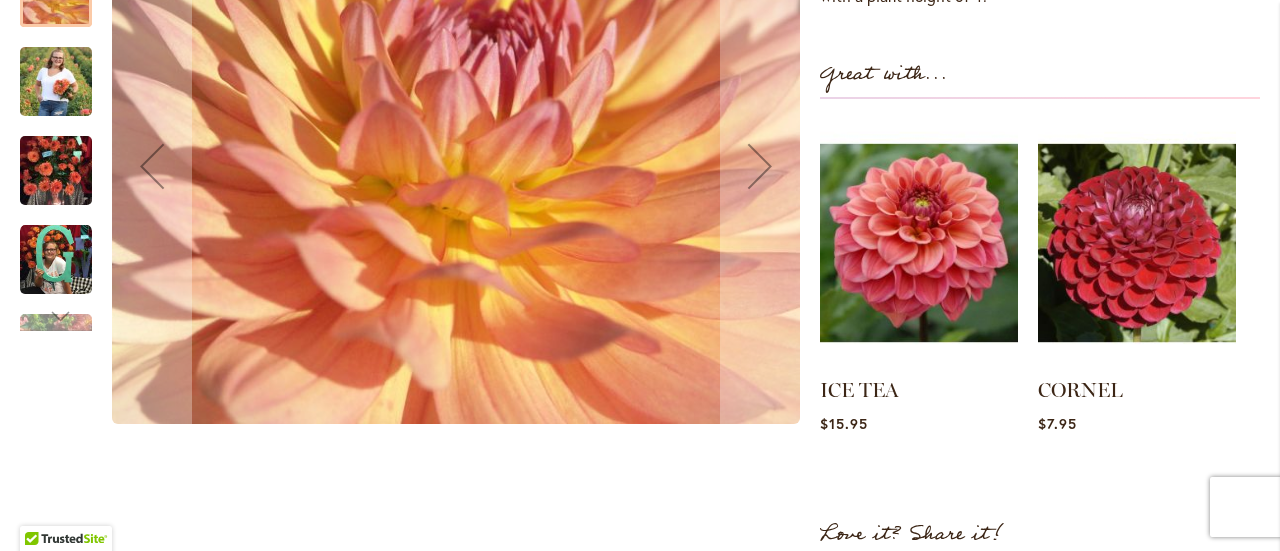 click at bounding box center [56, 316] 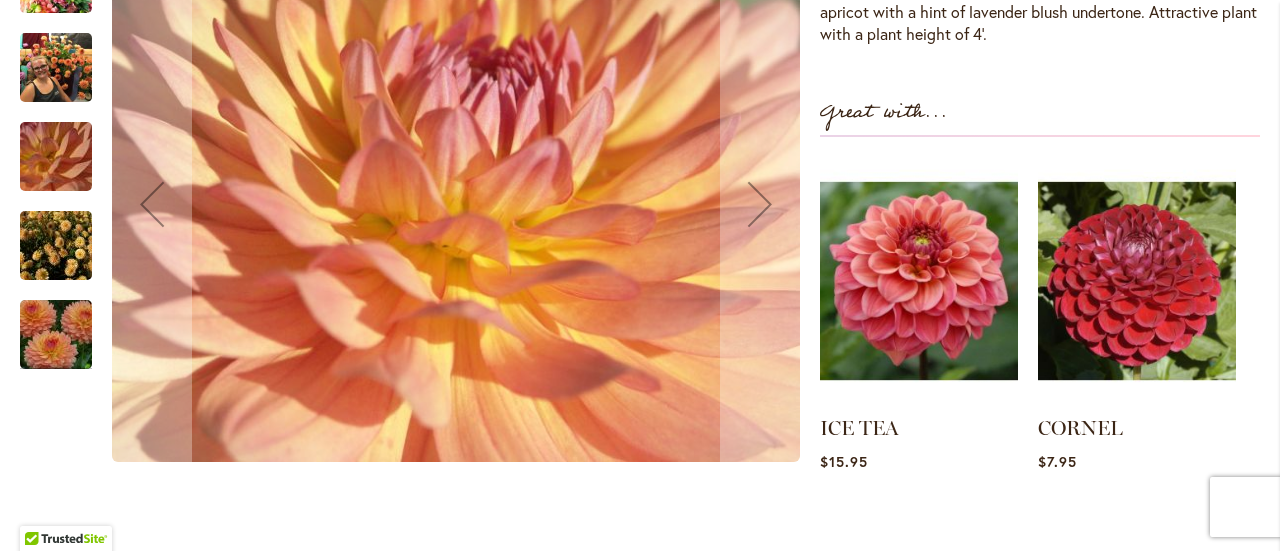 scroll, scrollTop: 900, scrollLeft: 0, axis: vertical 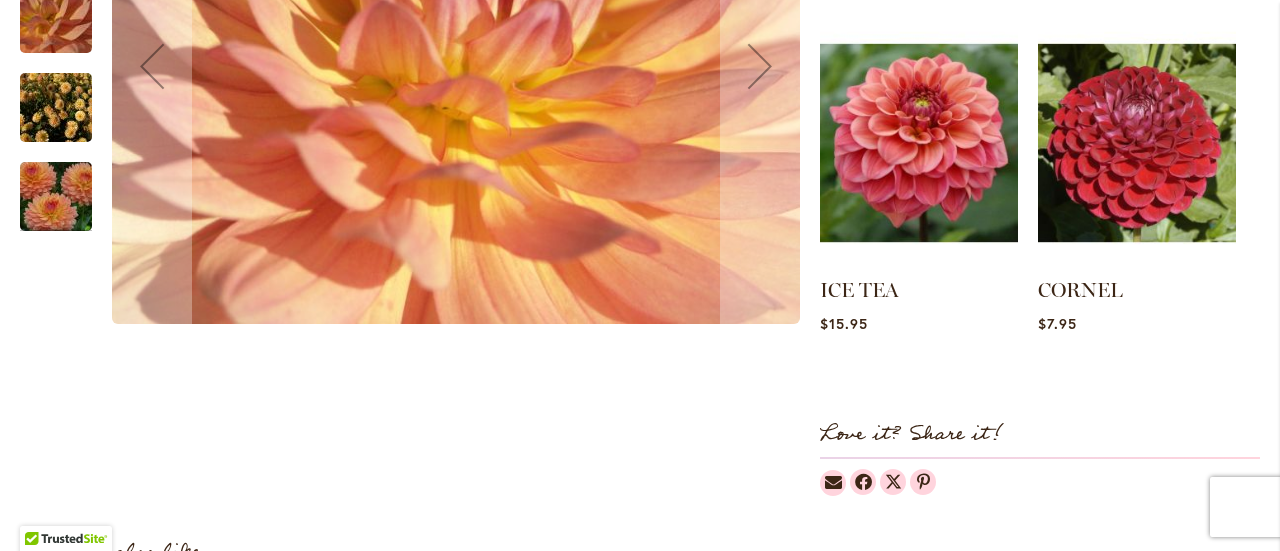 click at bounding box center (56, 196) 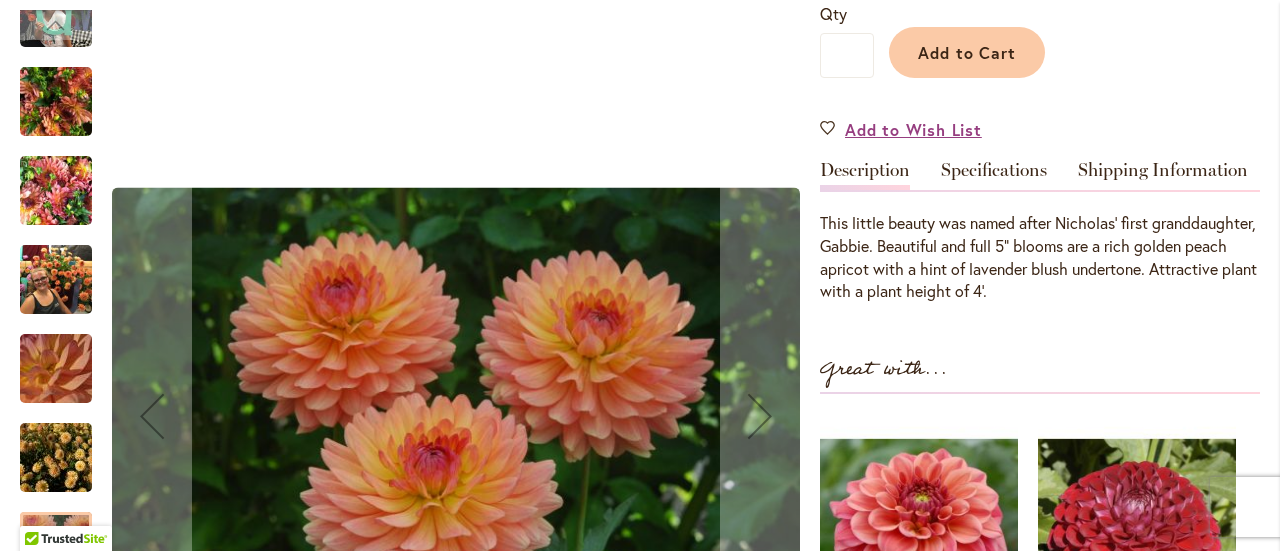 scroll, scrollTop: 400, scrollLeft: 0, axis: vertical 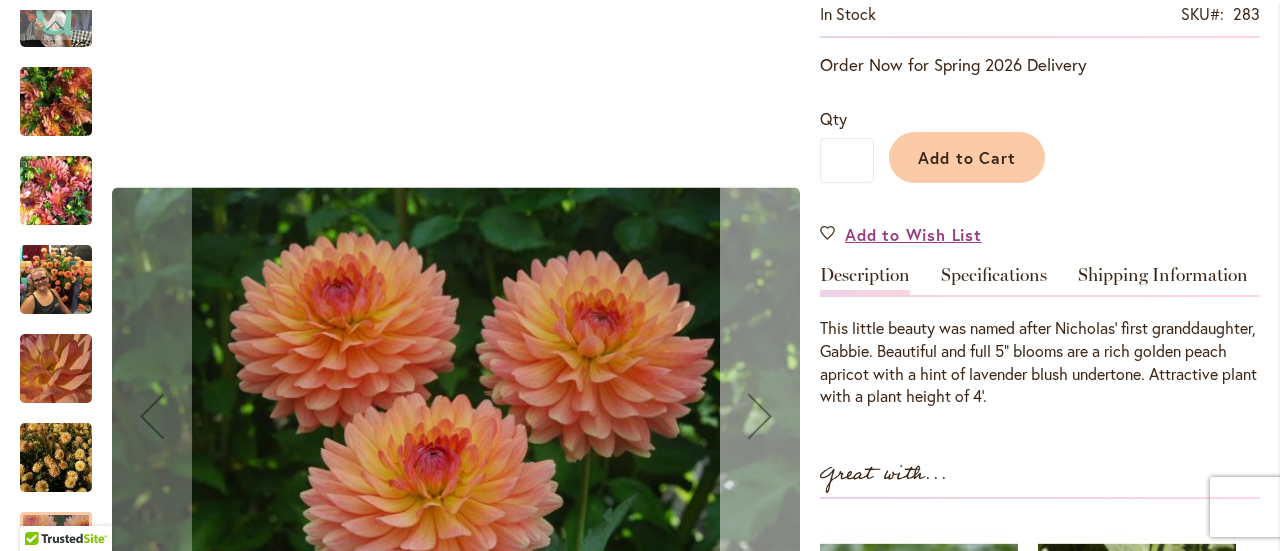 click at bounding box center [760, 416] 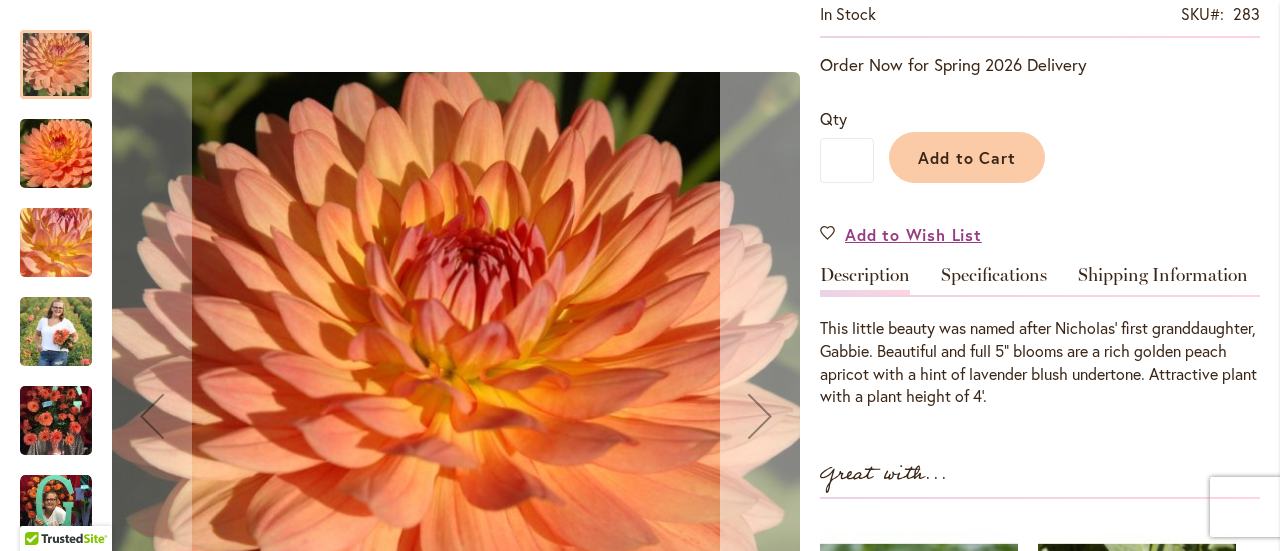 click at bounding box center (760, 416) 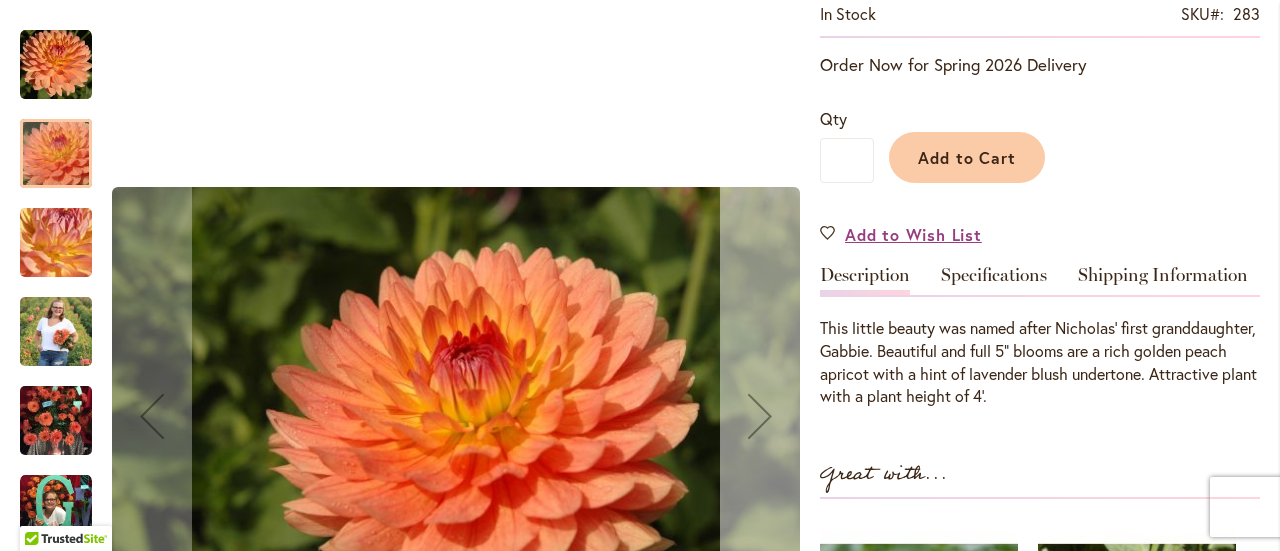 click at bounding box center [760, 416] 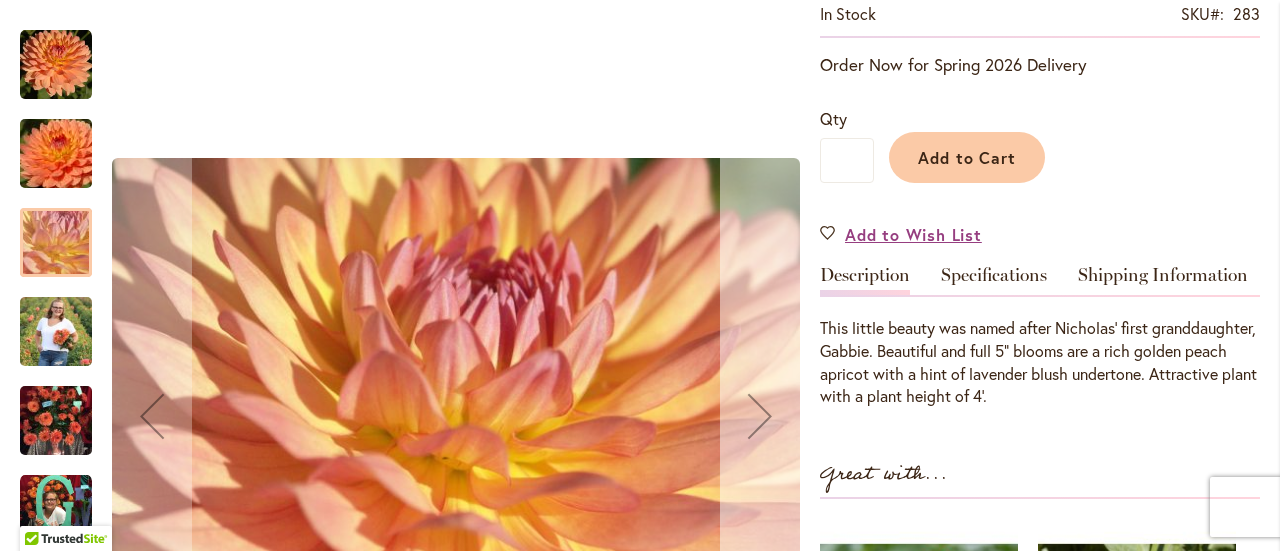 click at bounding box center [760, 416] 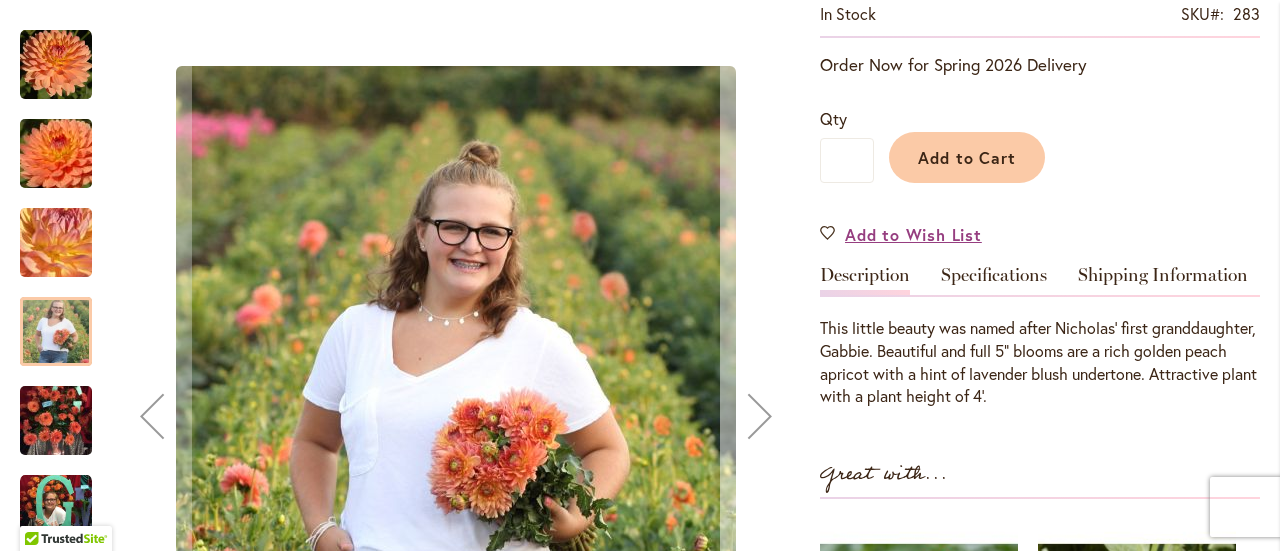 click at bounding box center (760, 416) 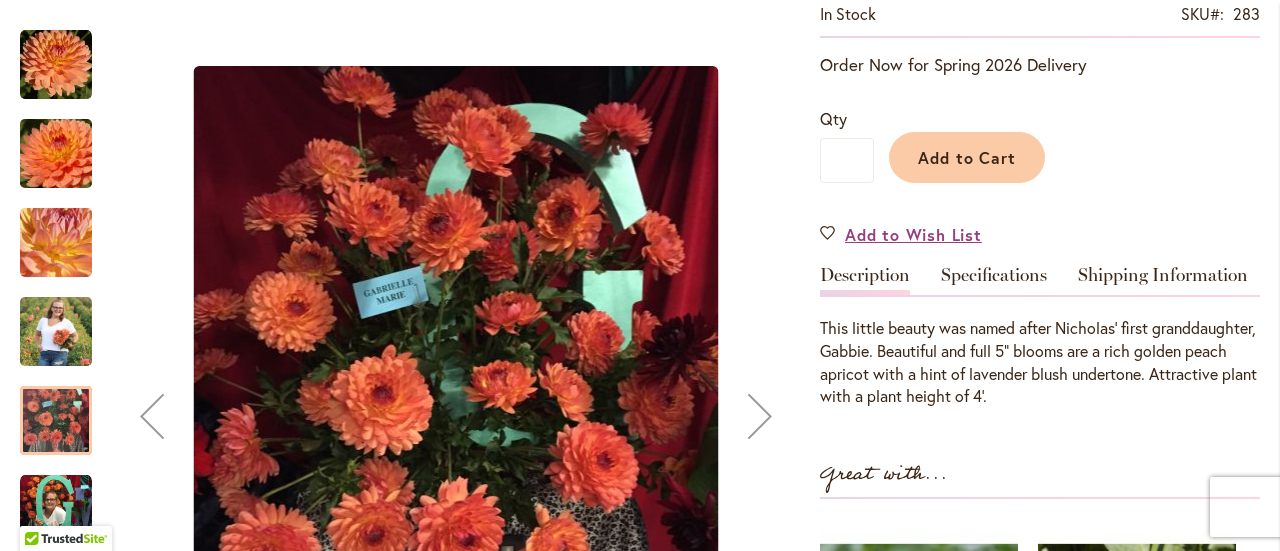 click at bounding box center [760, 416] 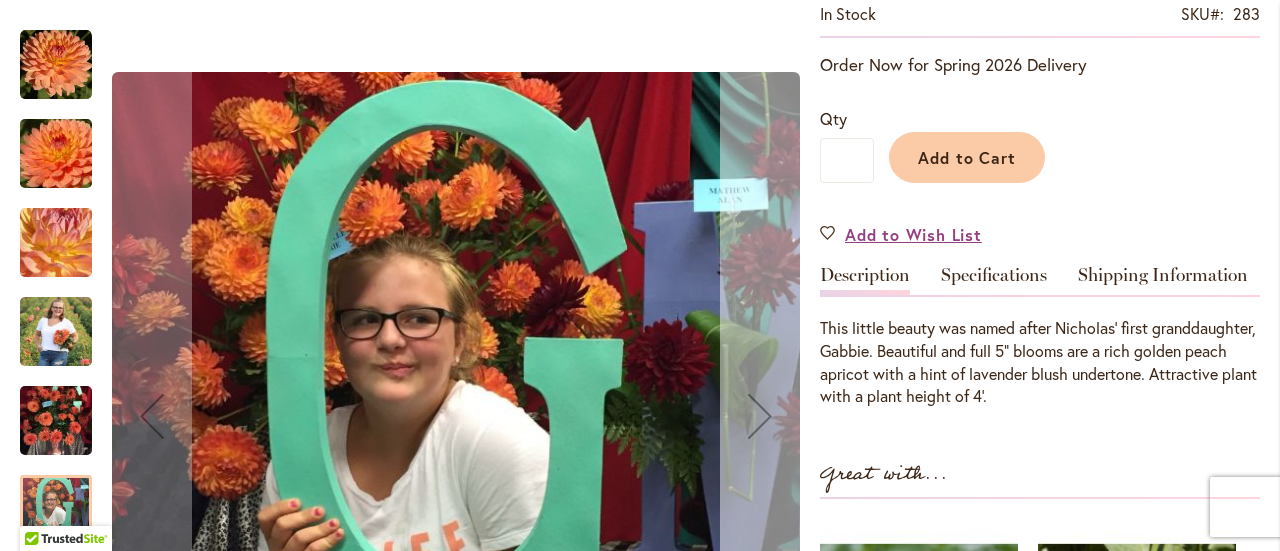 click at bounding box center [760, 416] 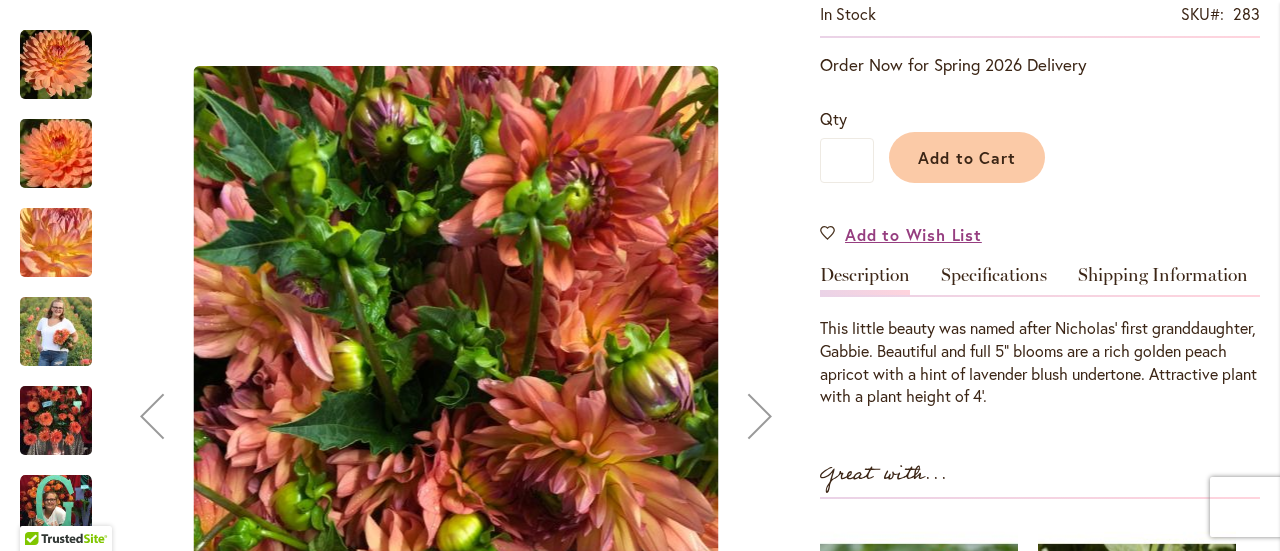 click at bounding box center [760, 416] 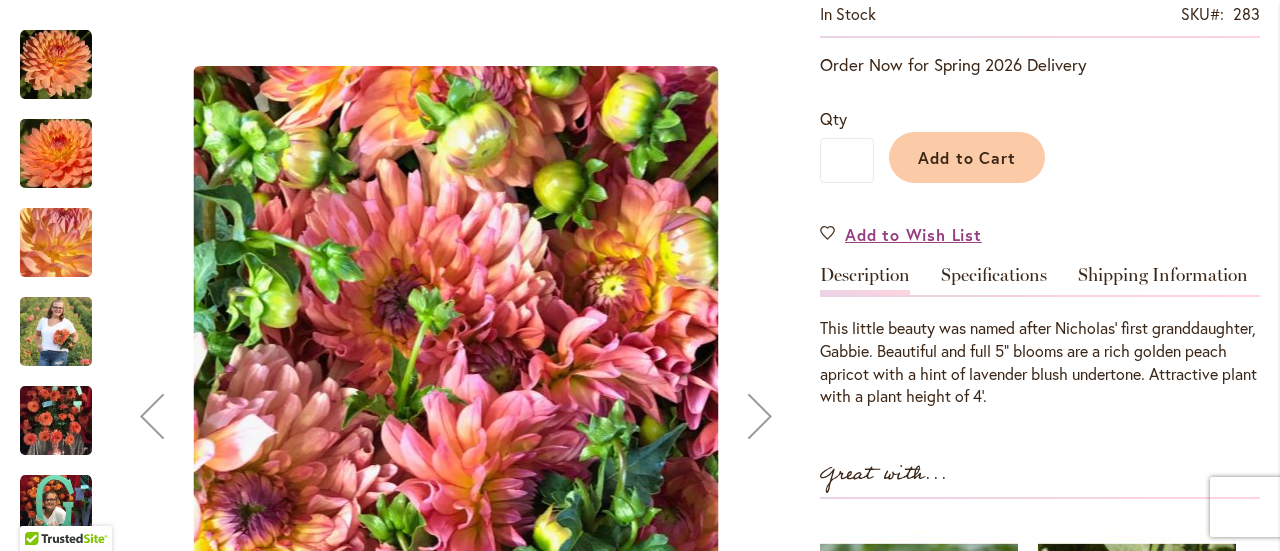click at bounding box center (760, 416) 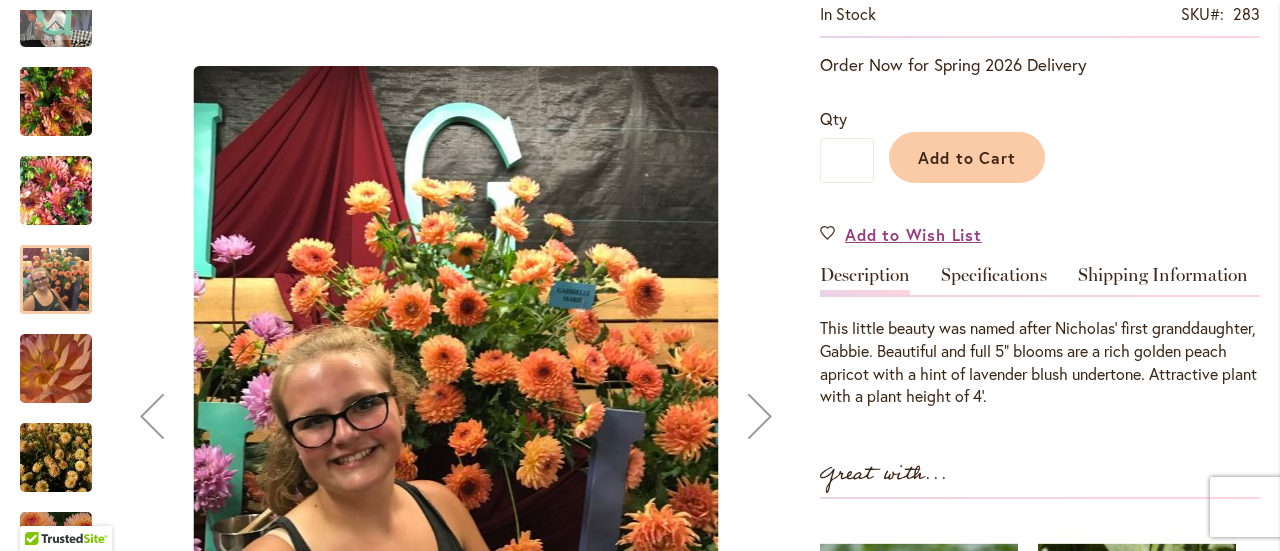 click at bounding box center [760, 416] 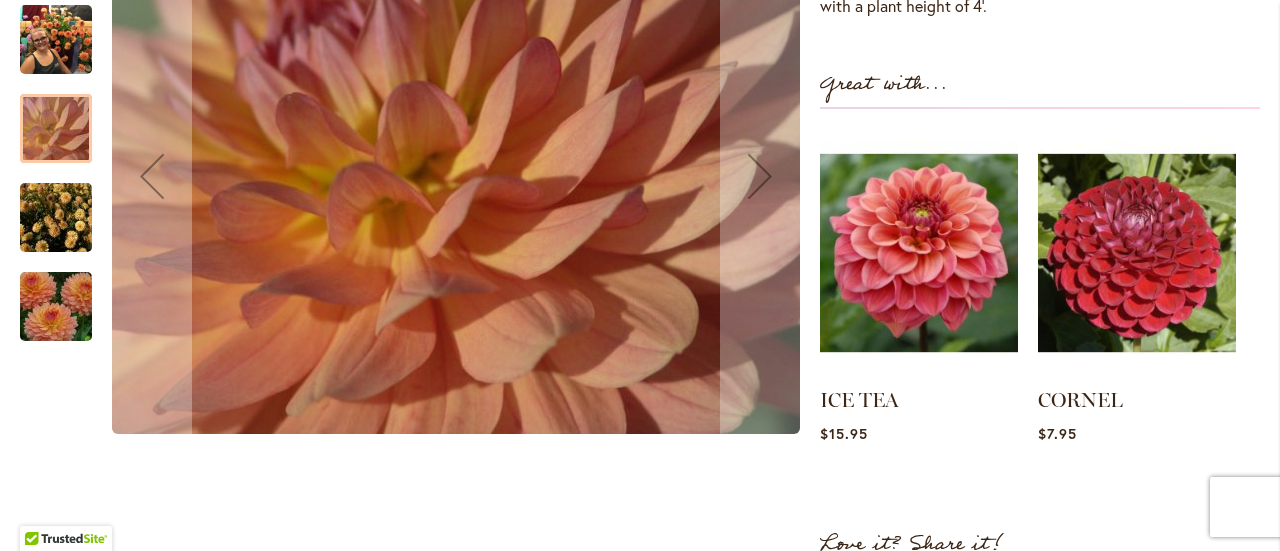scroll, scrollTop: 800, scrollLeft: 0, axis: vertical 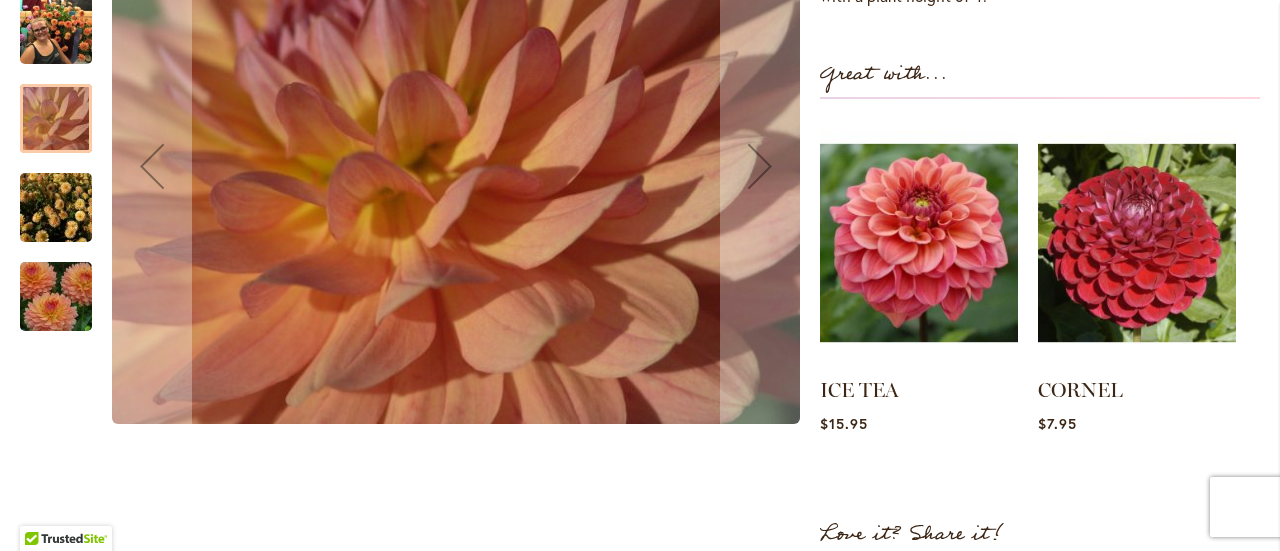 click at bounding box center [56, 296] 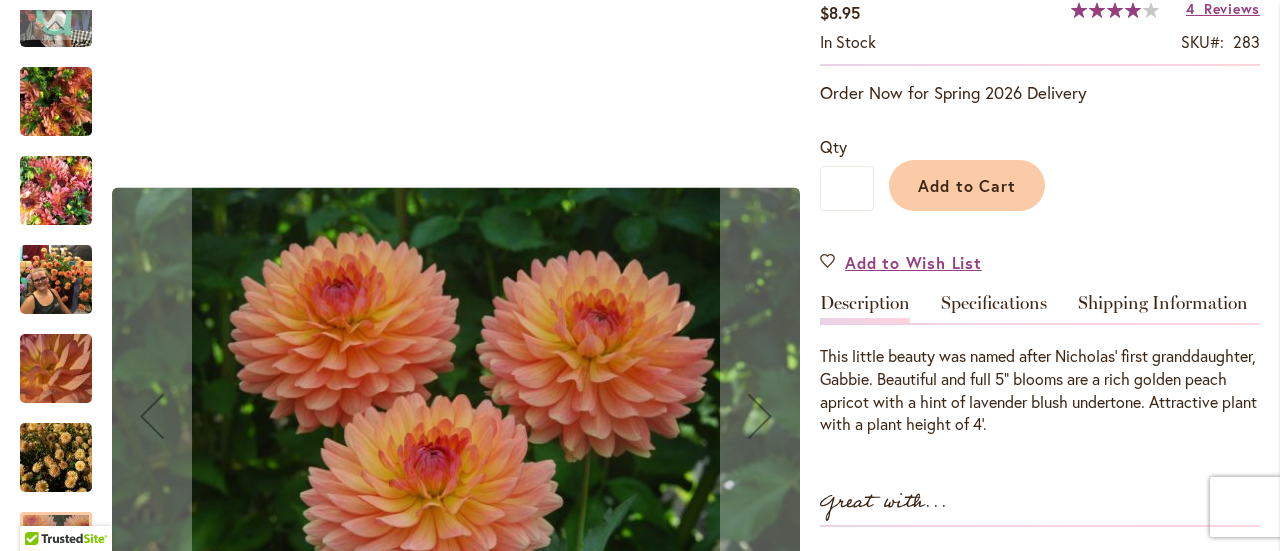 scroll, scrollTop: 200, scrollLeft: 0, axis: vertical 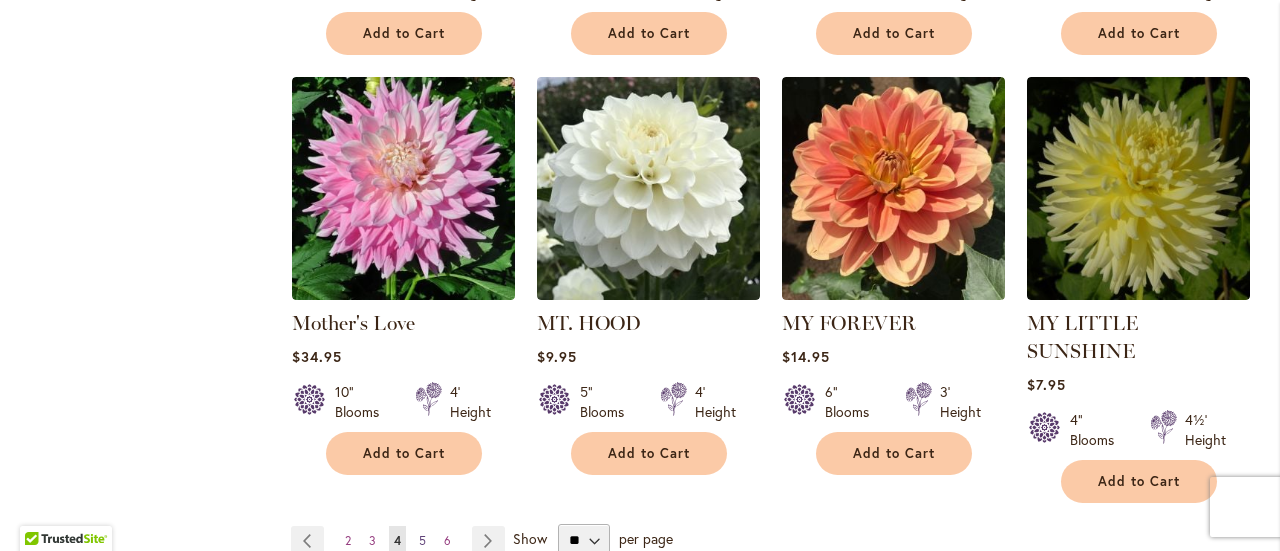 click on "5" at bounding box center [422, 540] 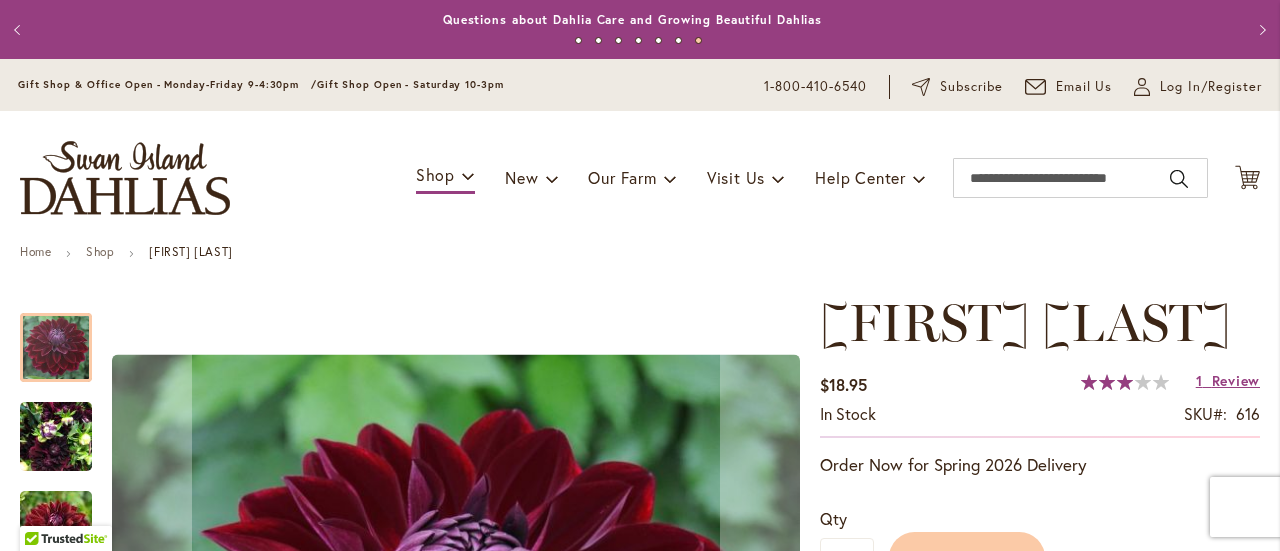 scroll, scrollTop: 0, scrollLeft: 0, axis: both 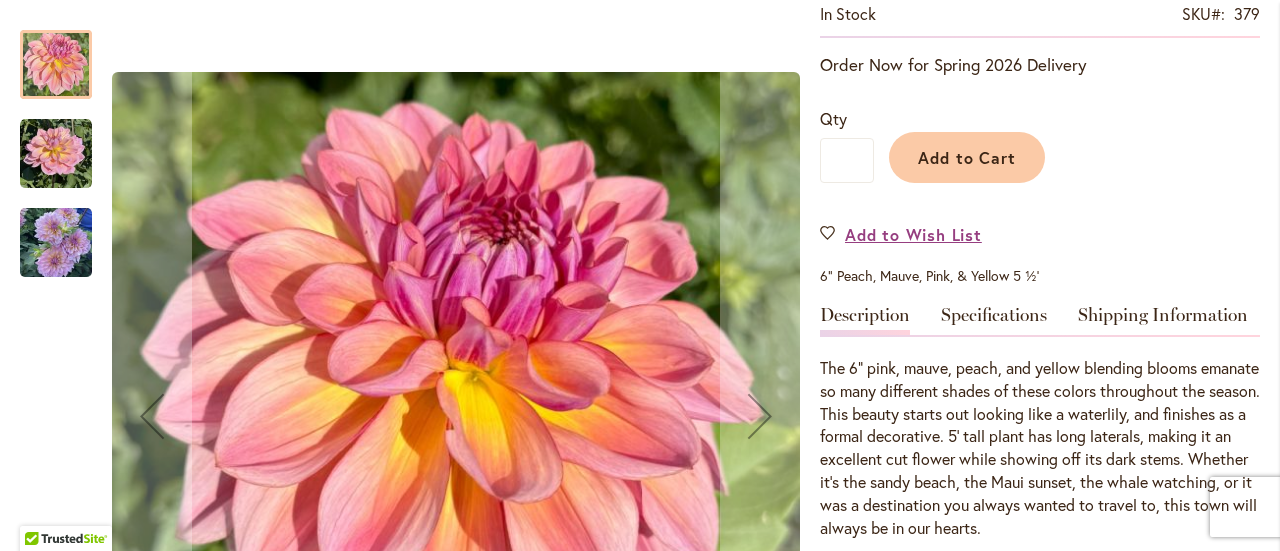 click at bounding box center (56, 243) 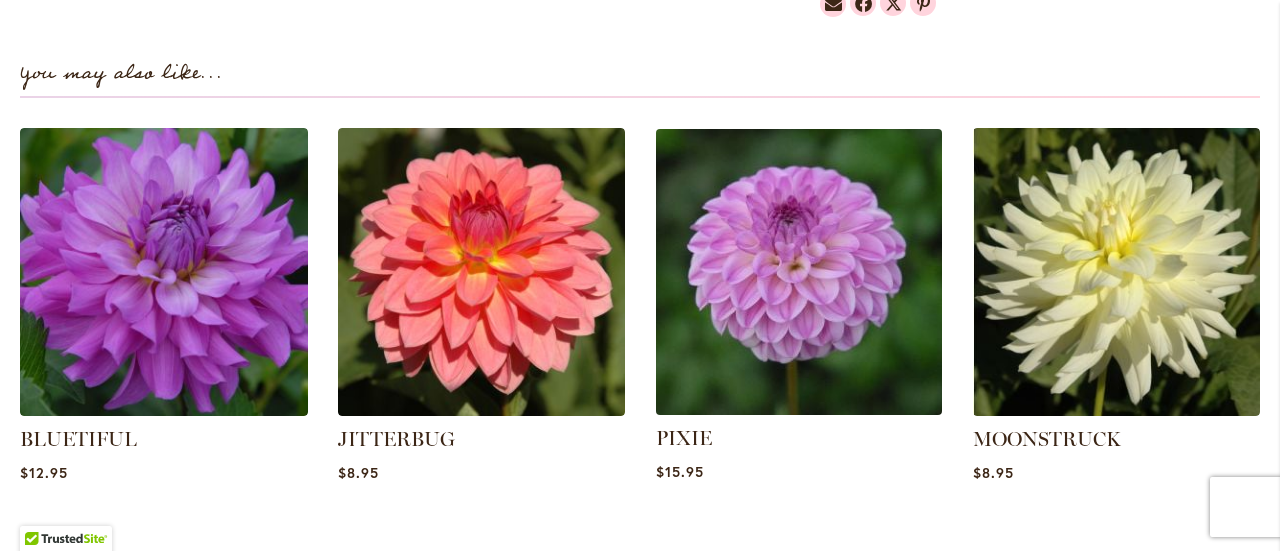 scroll, scrollTop: 1600, scrollLeft: 0, axis: vertical 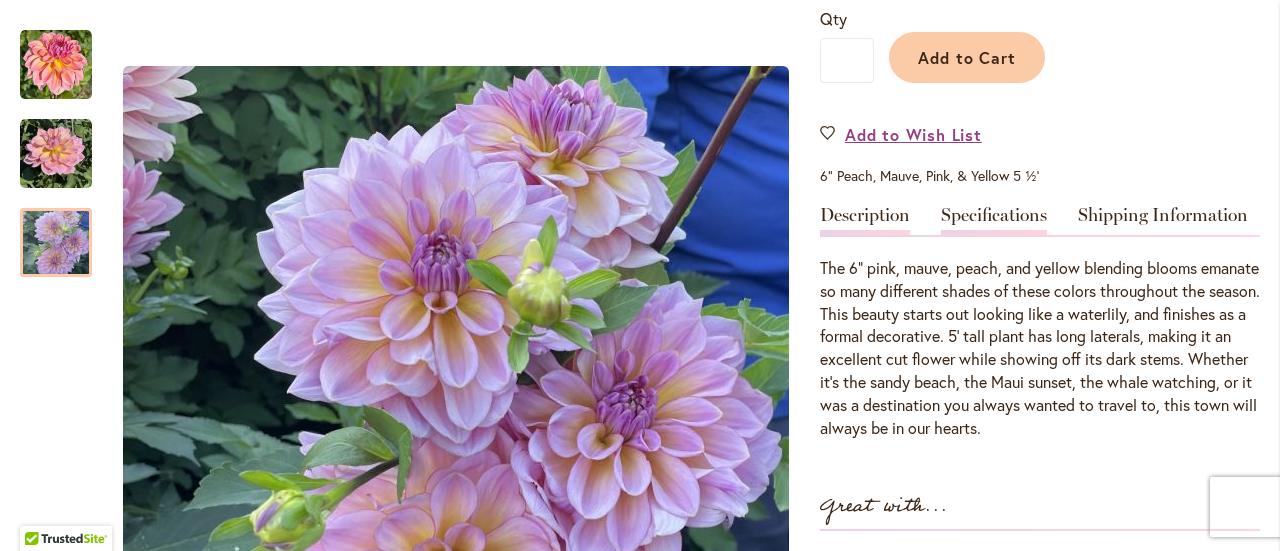 click on "Specifications" at bounding box center [994, 220] 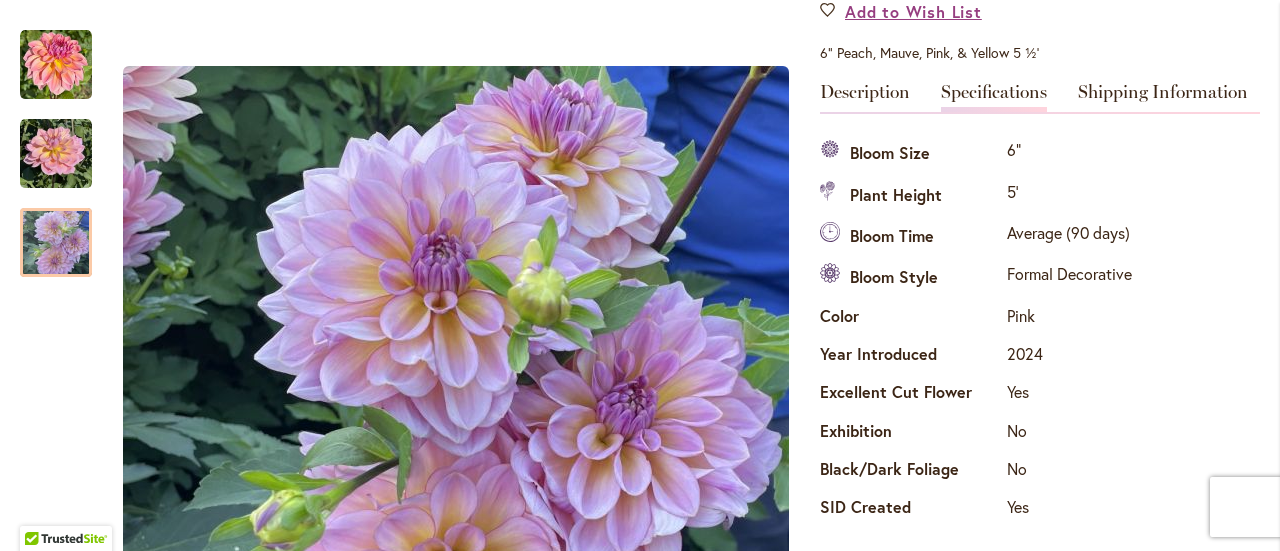 scroll, scrollTop: 605, scrollLeft: 0, axis: vertical 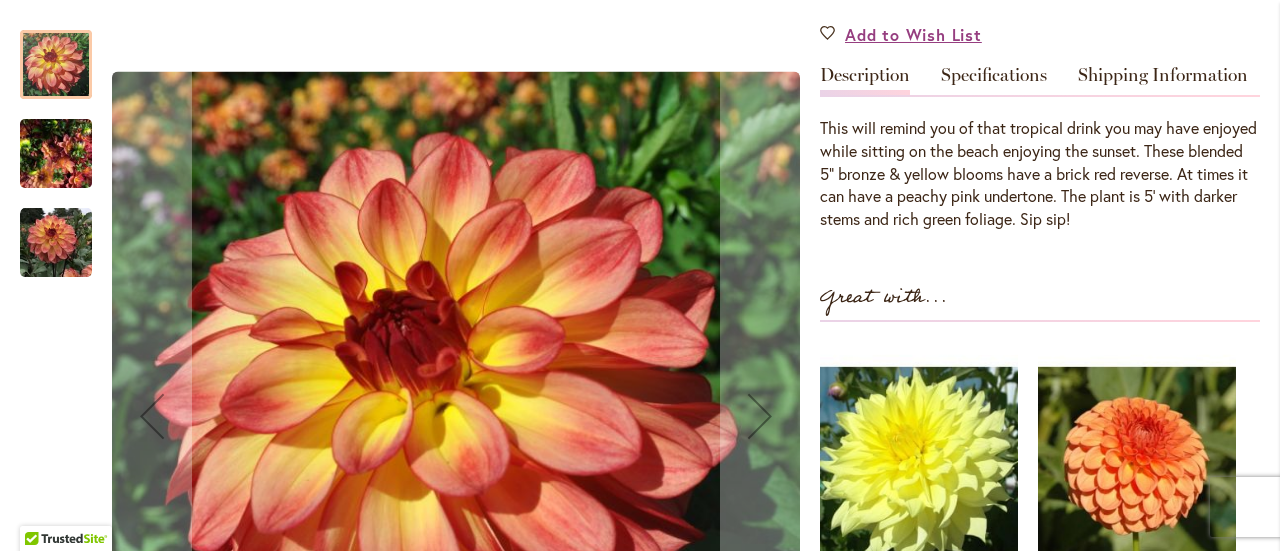 click at bounding box center [56, 154] 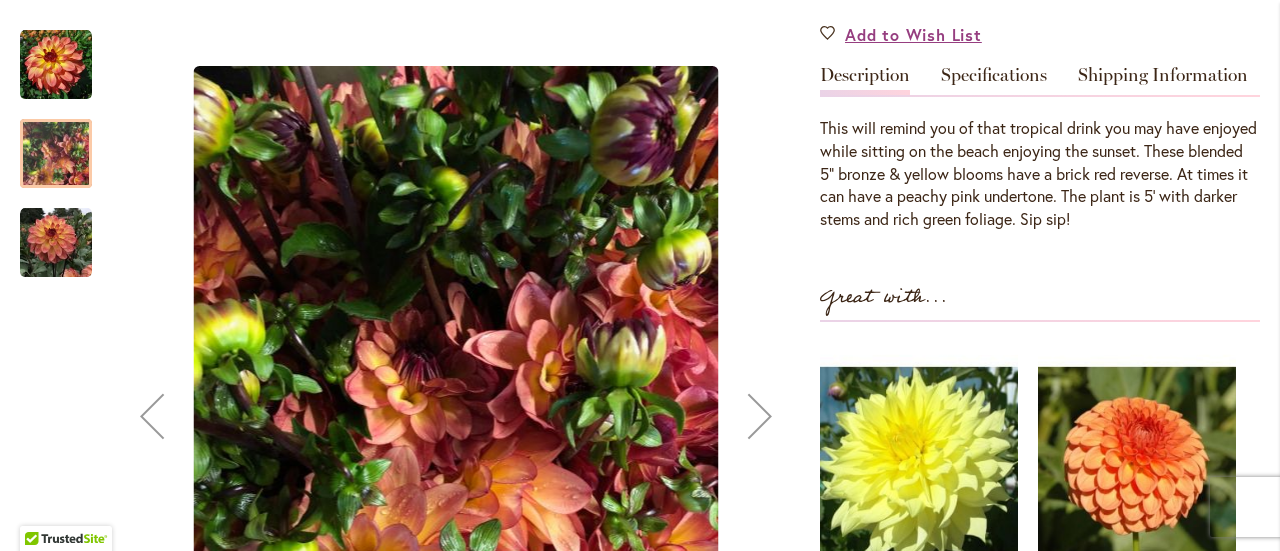 click at bounding box center (56, 243) 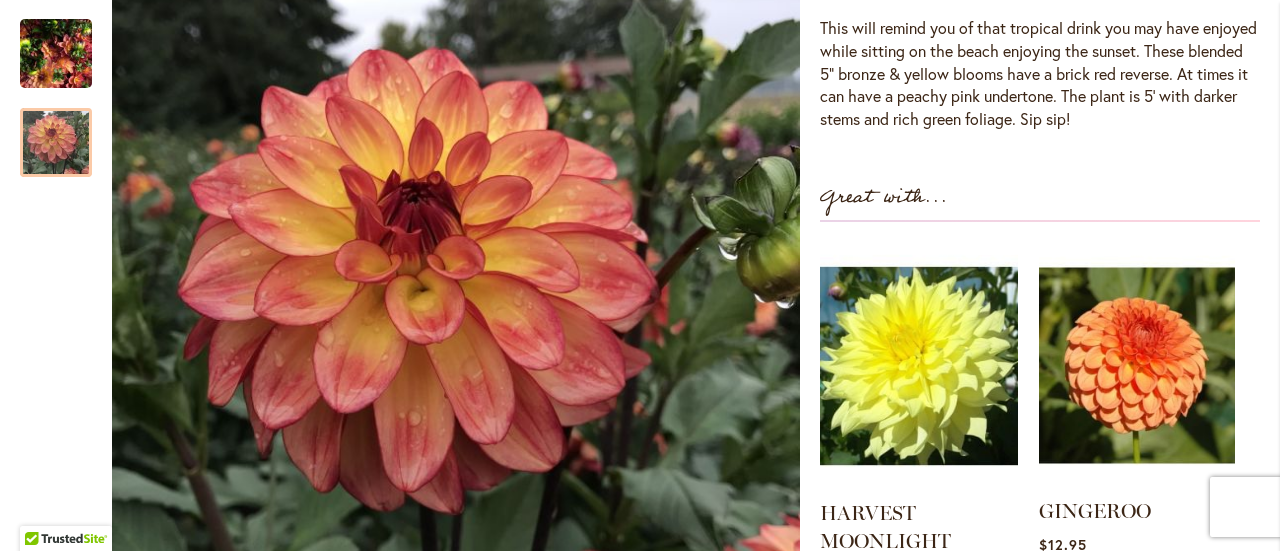 scroll, scrollTop: 500, scrollLeft: 0, axis: vertical 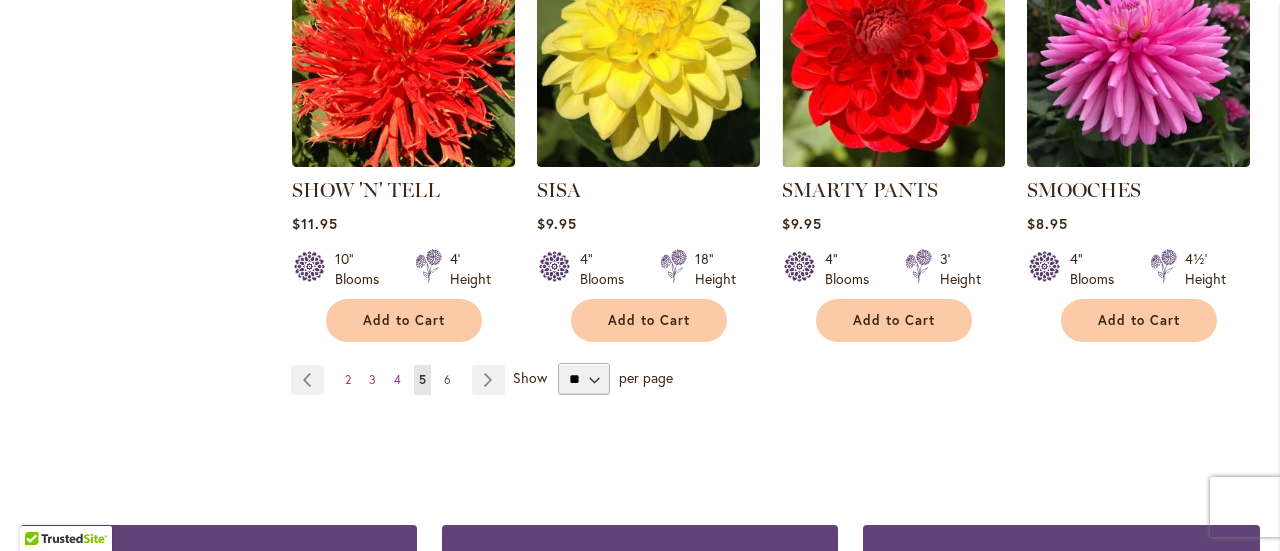 click on "6" at bounding box center [447, 379] 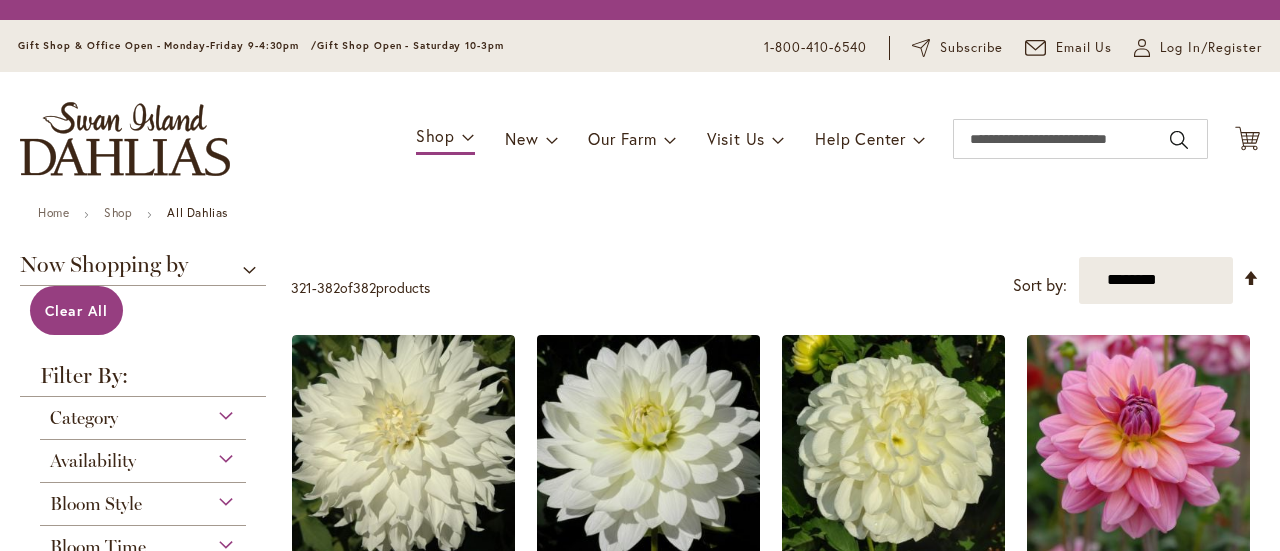 scroll, scrollTop: 0, scrollLeft: 0, axis: both 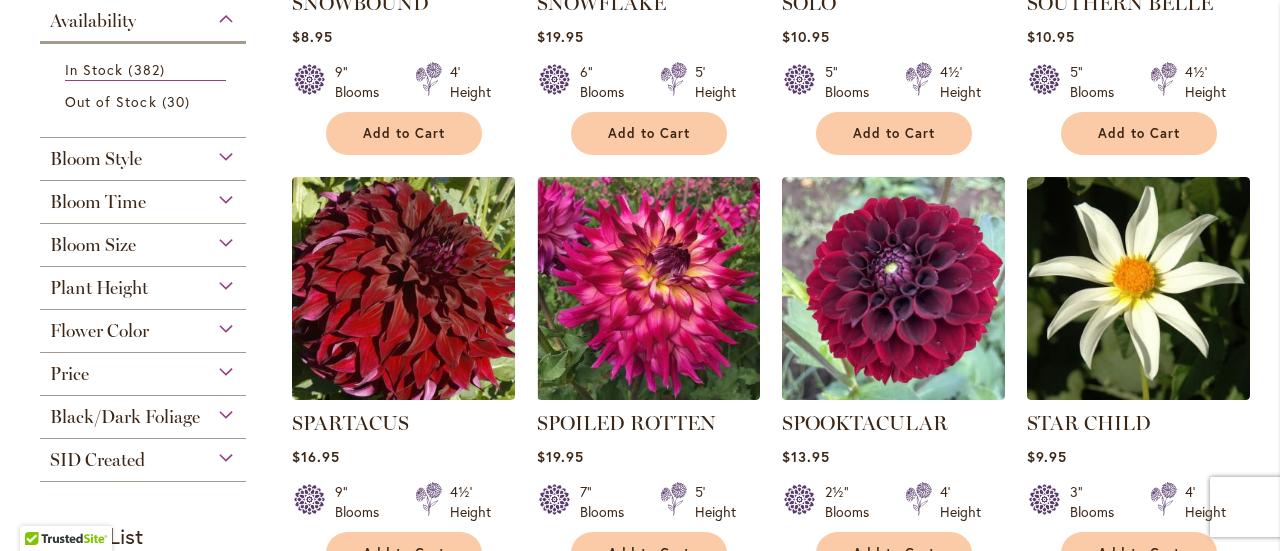 click on "Plant Height" at bounding box center (143, 283) 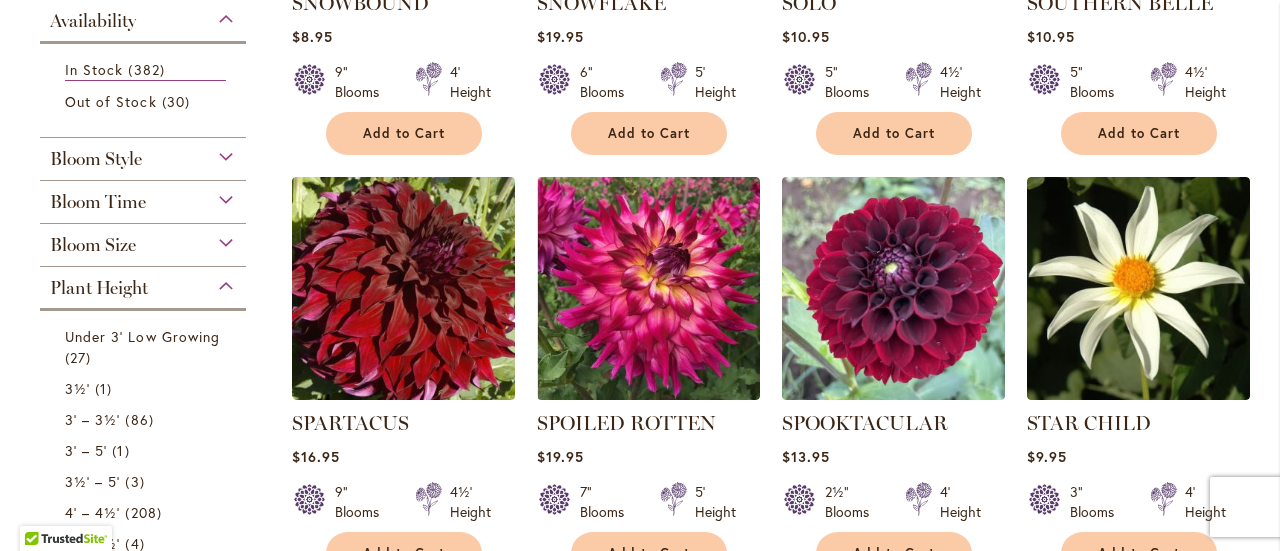 scroll, scrollTop: 966, scrollLeft: 0, axis: vertical 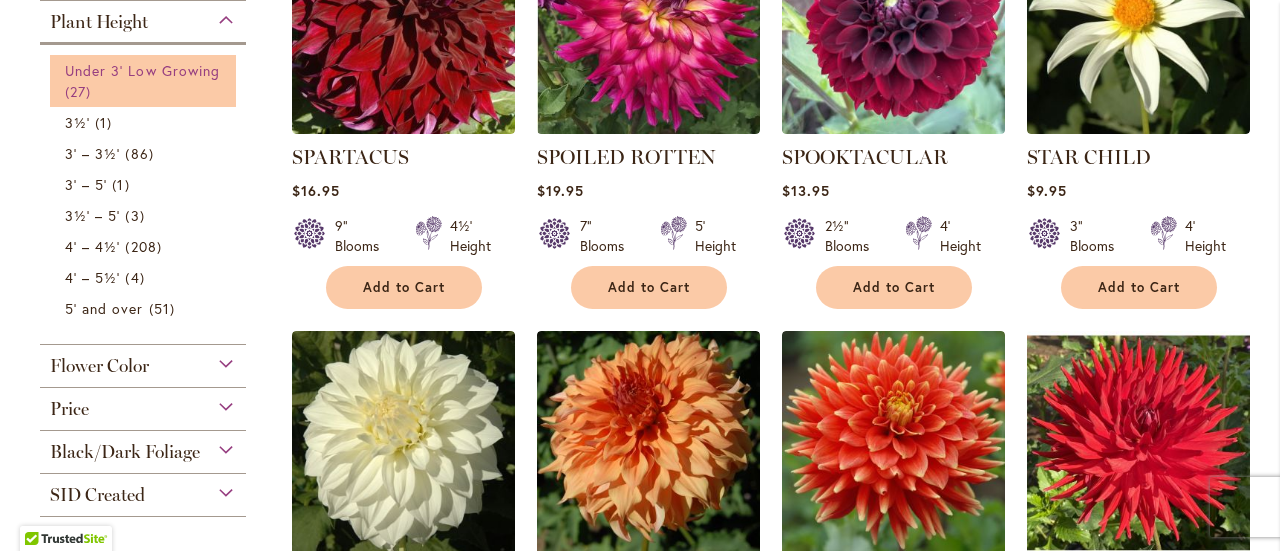 click on "Under 3' Low Growing" at bounding box center (142, 70) 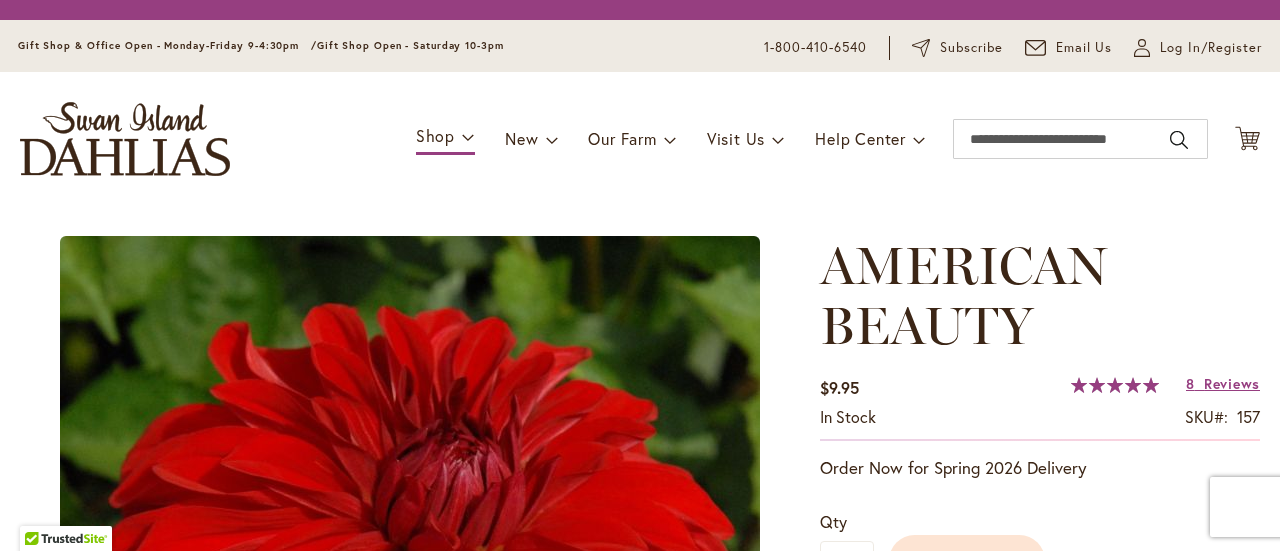 scroll, scrollTop: 0, scrollLeft: 0, axis: both 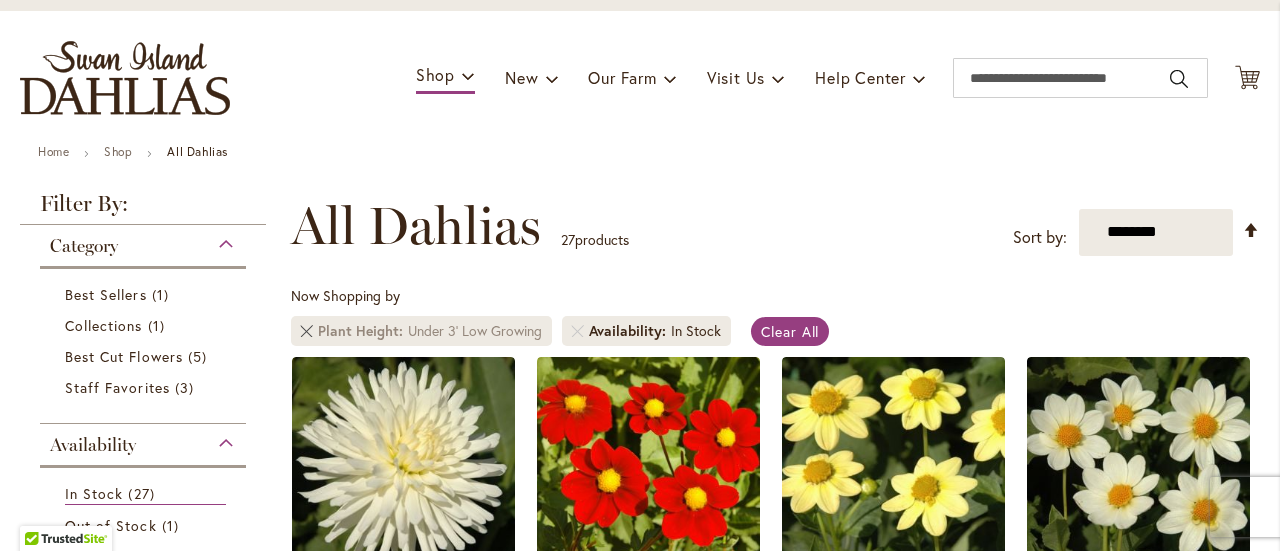 click on "Plant Height
Under 3' Low Growing" at bounding box center [421, 331] 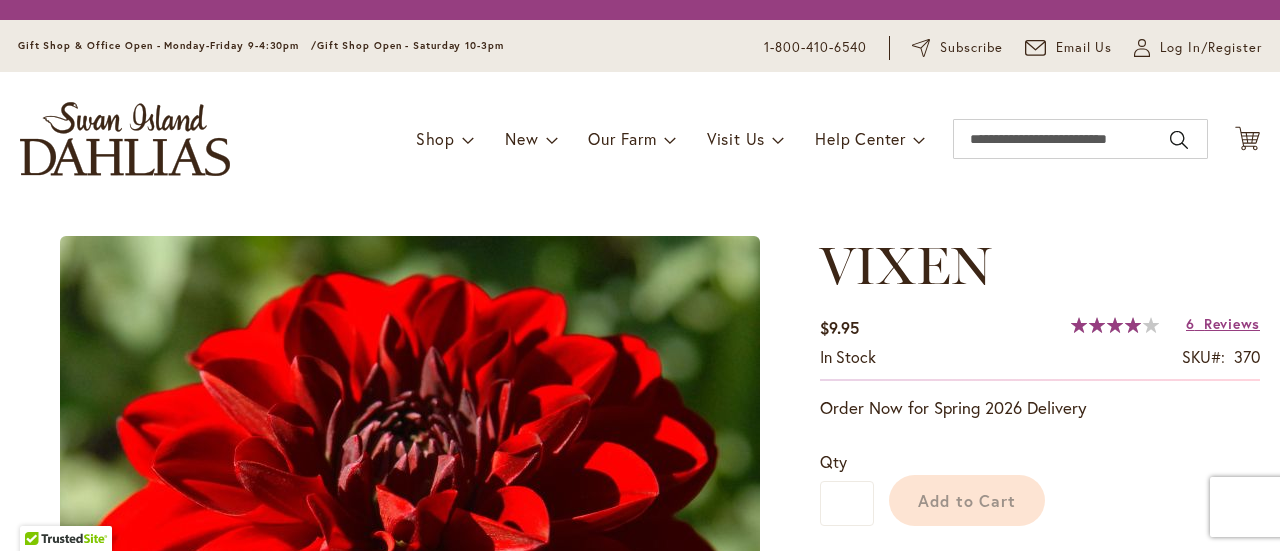 scroll, scrollTop: 0, scrollLeft: 0, axis: both 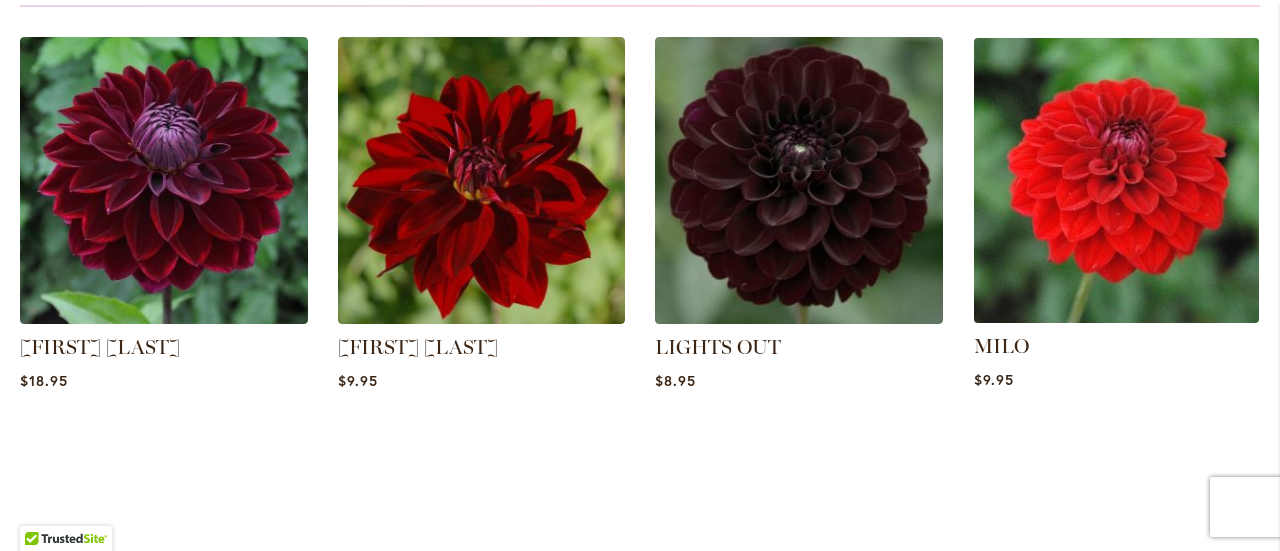 click at bounding box center [1116, 181] 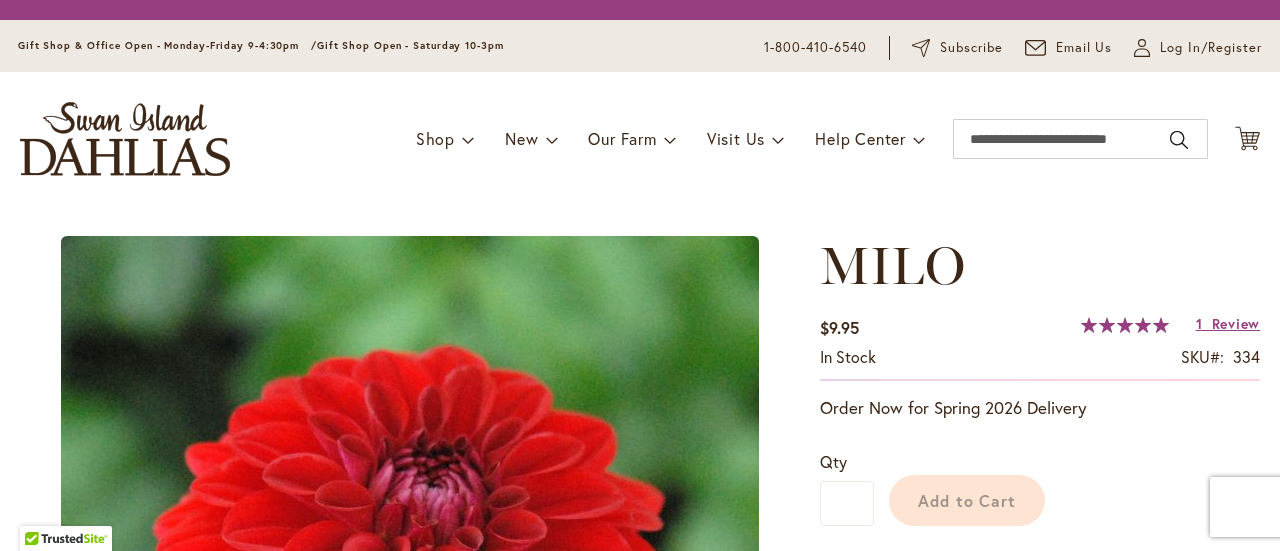 scroll, scrollTop: 0, scrollLeft: 0, axis: both 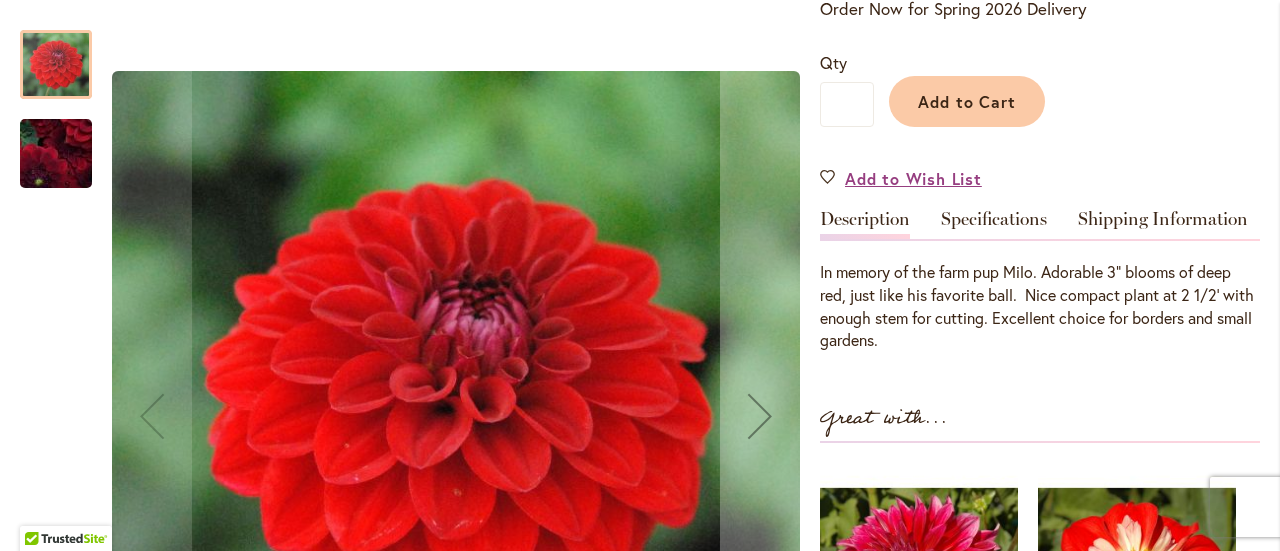 click at bounding box center [56, 154] 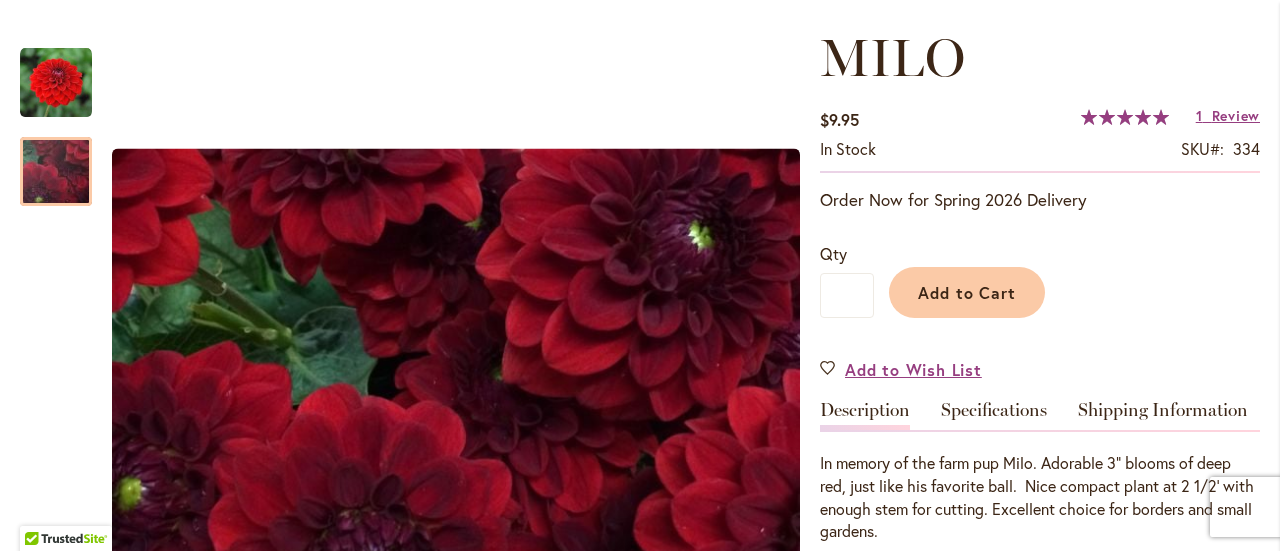scroll, scrollTop: 256, scrollLeft: 0, axis: vertical 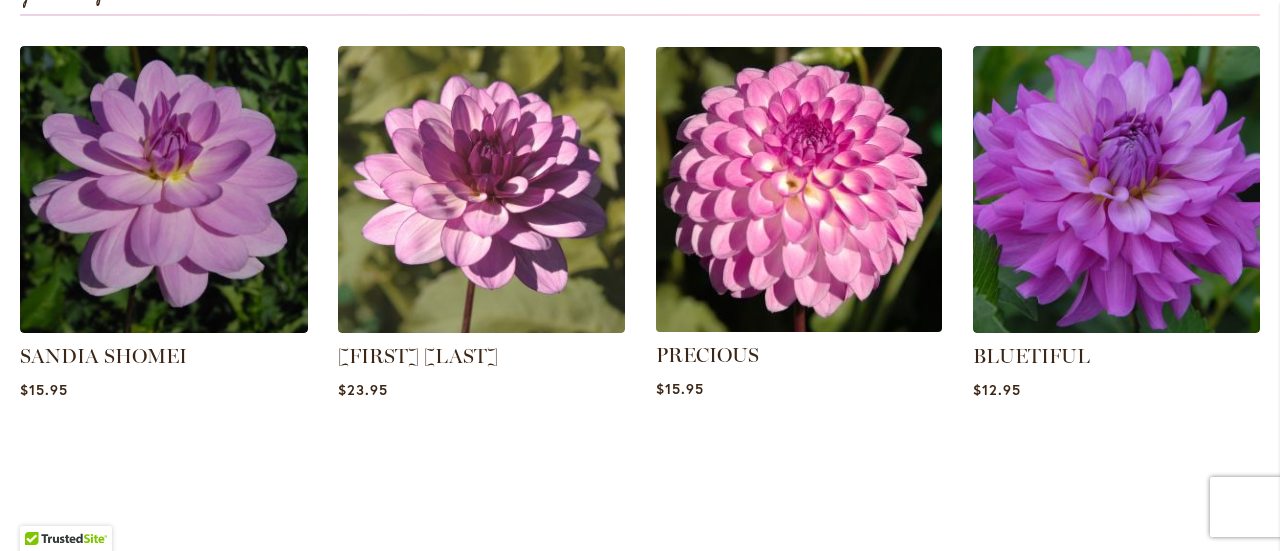 click at bounding box center [799, 190] 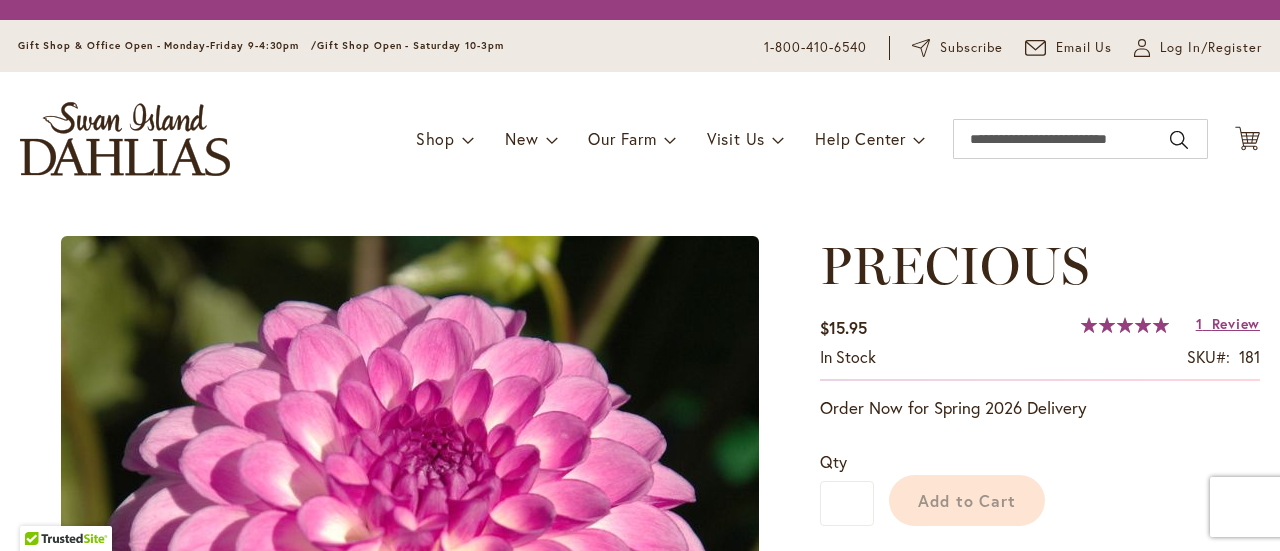 scroll, scrollTop: 0, scrollLeft: 0, axis: both 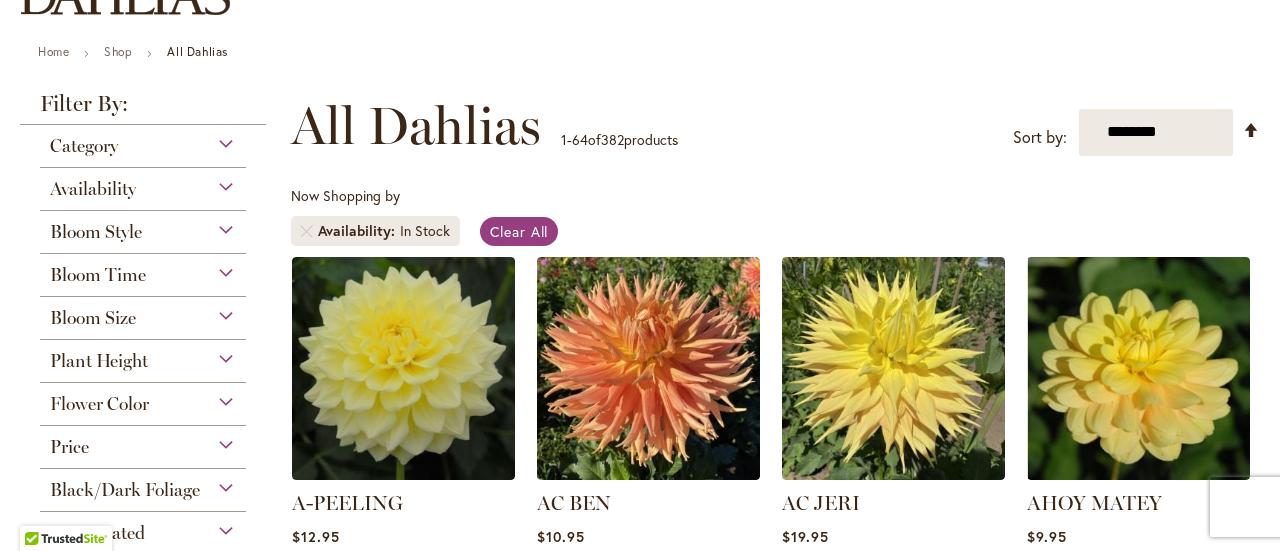 click on "Flower Color" at bounding box center (143, 399) 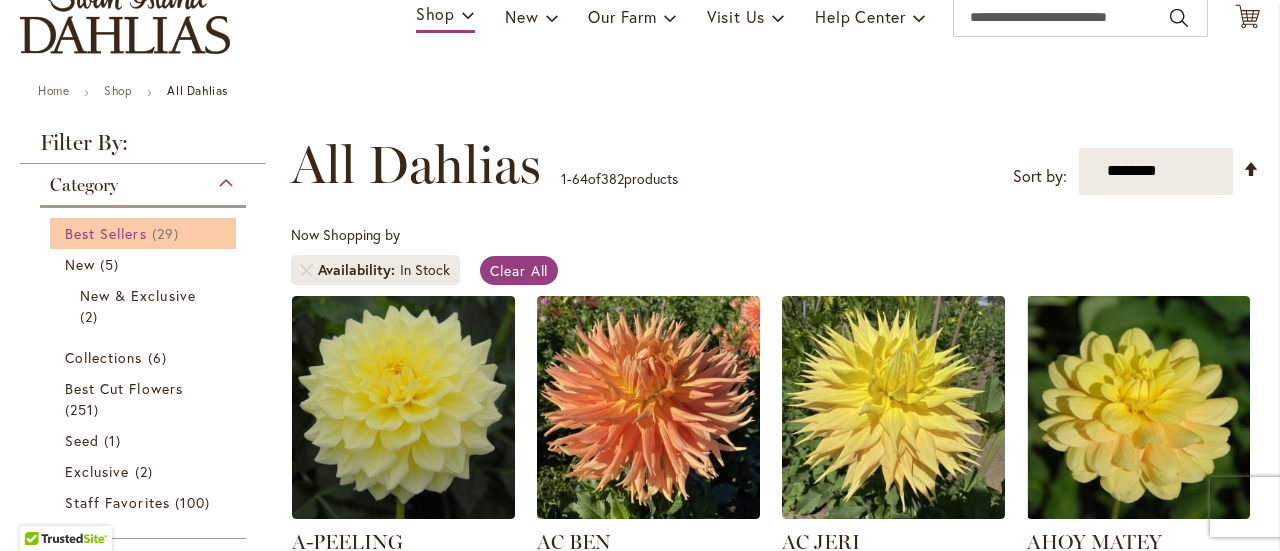 scroll, scrollTop: 199, scrollLeft: 0, axis: vertical 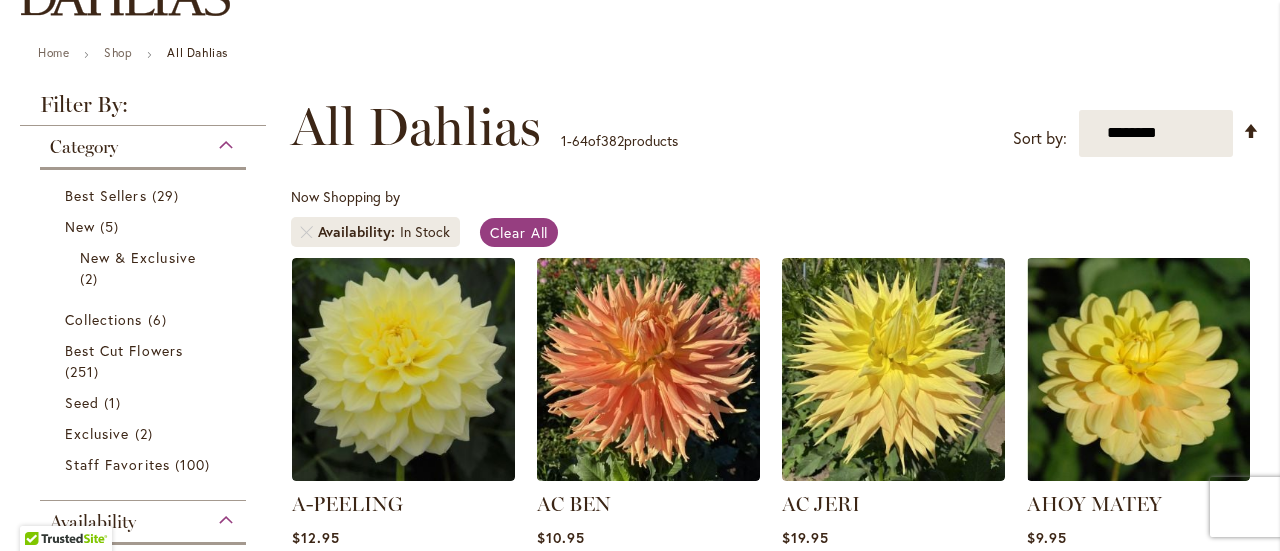 click on "Category" at bounding box center [143, 142] 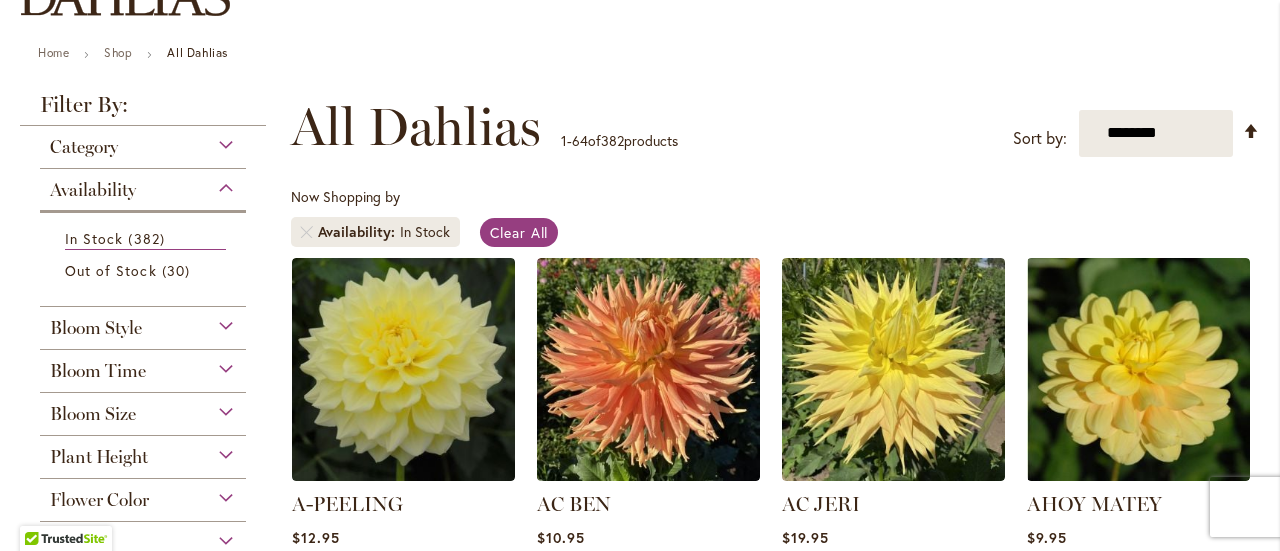 click on "Category" at bounding box center [143, 142] 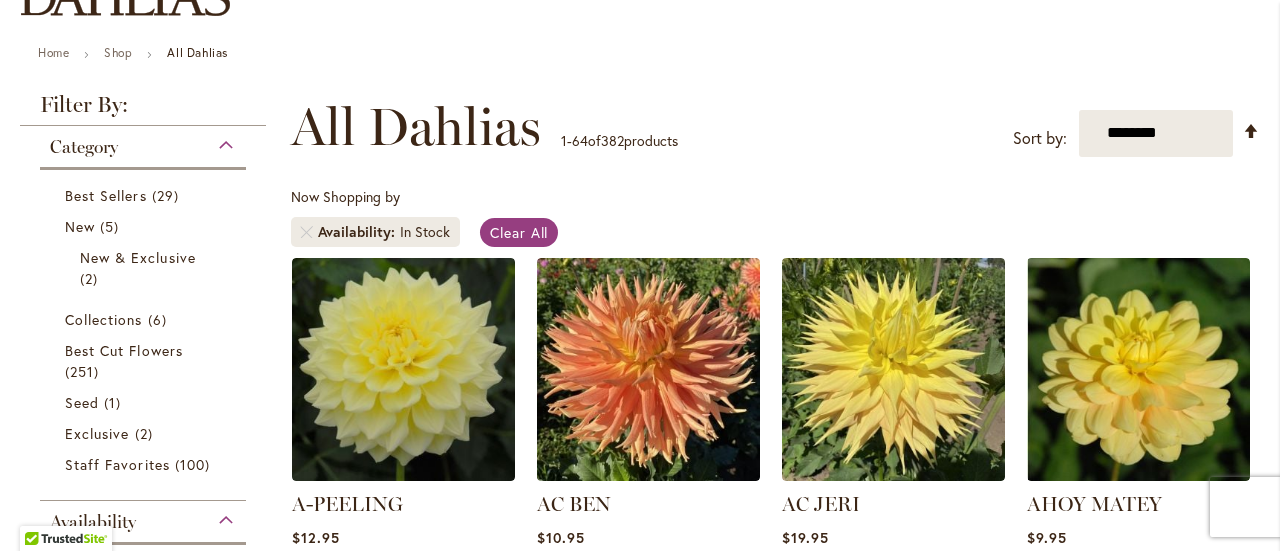 click on "Category" at bounding box center (143, 142) 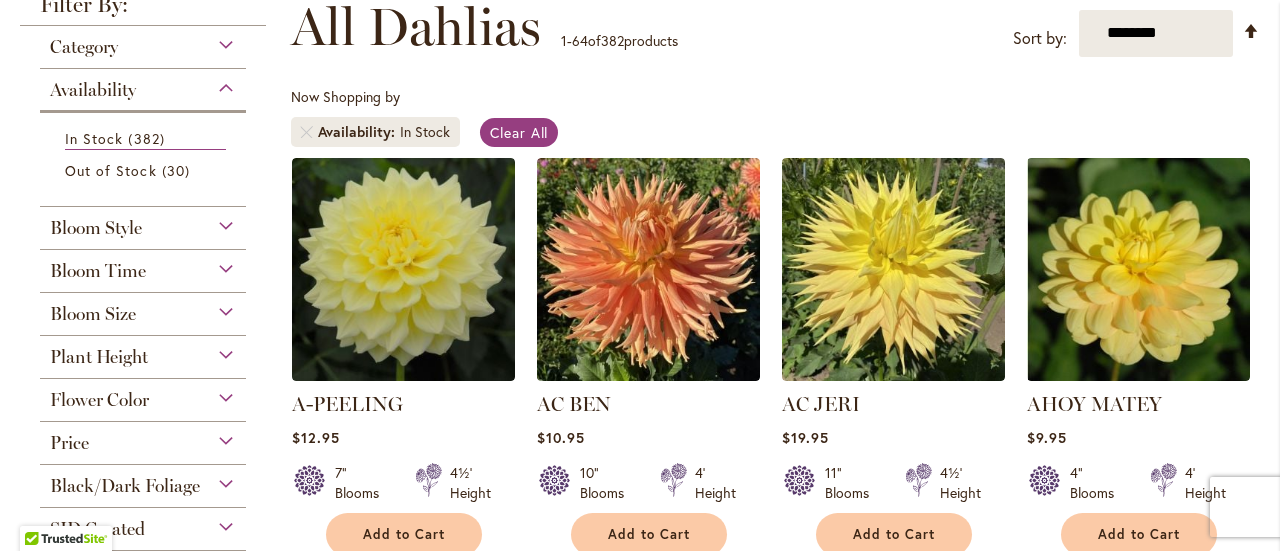scroll, scrollTop: 399, scrollLeft: 0, axis: vertical 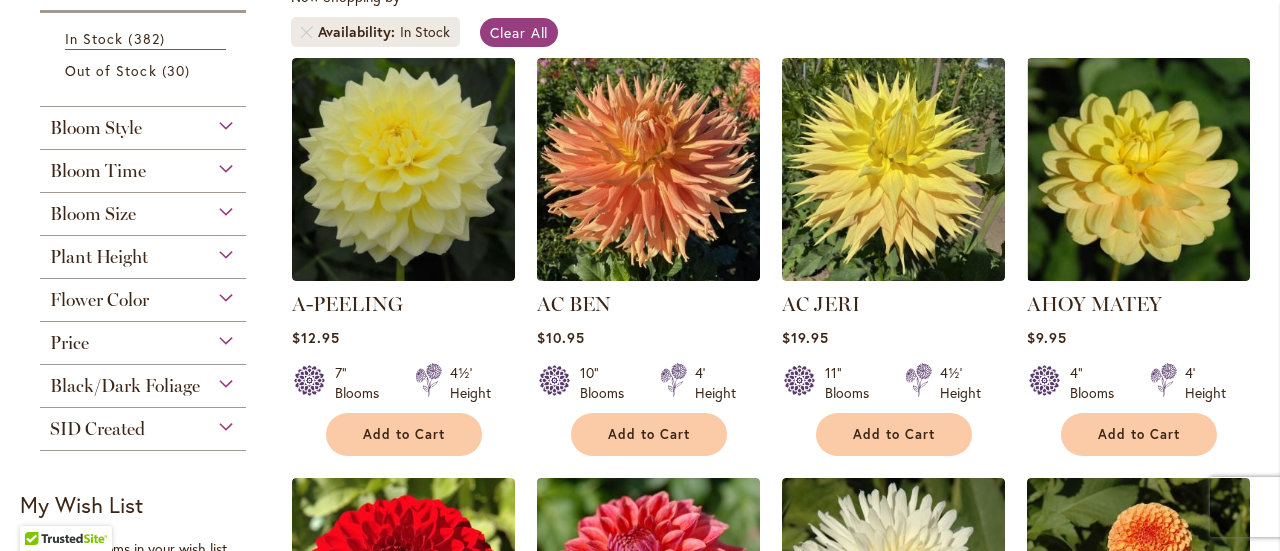 click on "Flower Color" at bounding box center [143, 295] 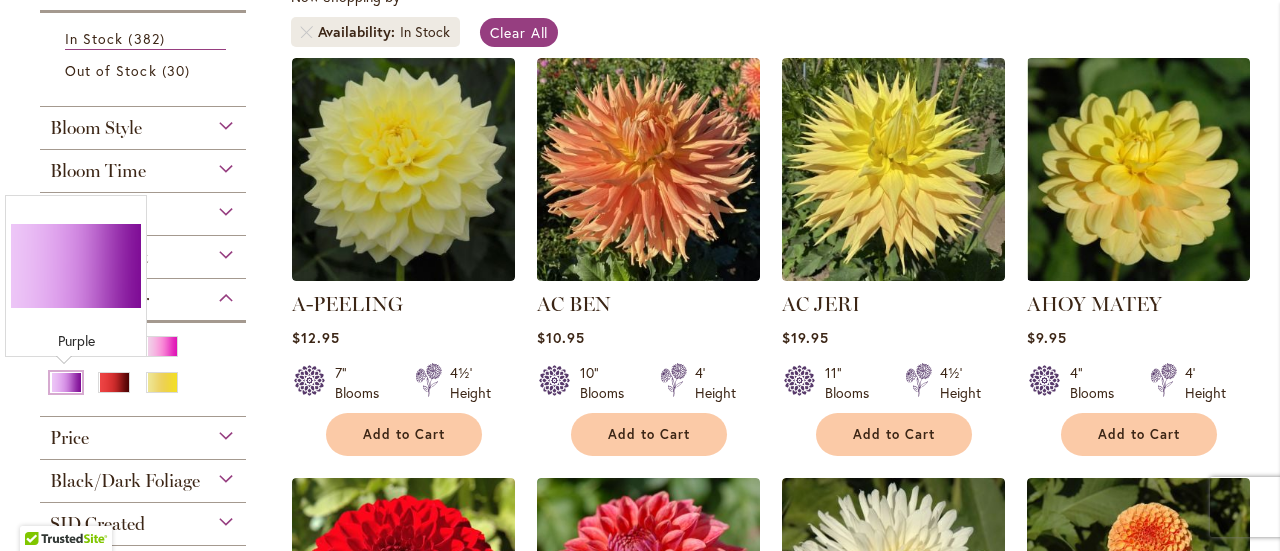 click at bounding box center [66, 382] 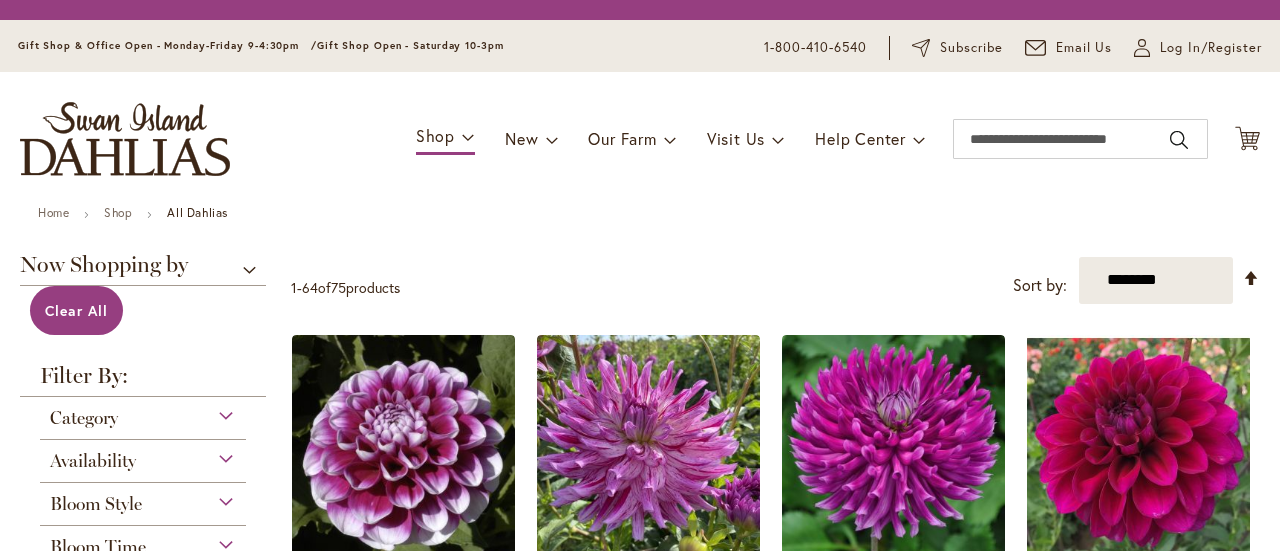 scroll, scrollTop: 0, scrollLeft: 0, axis: both 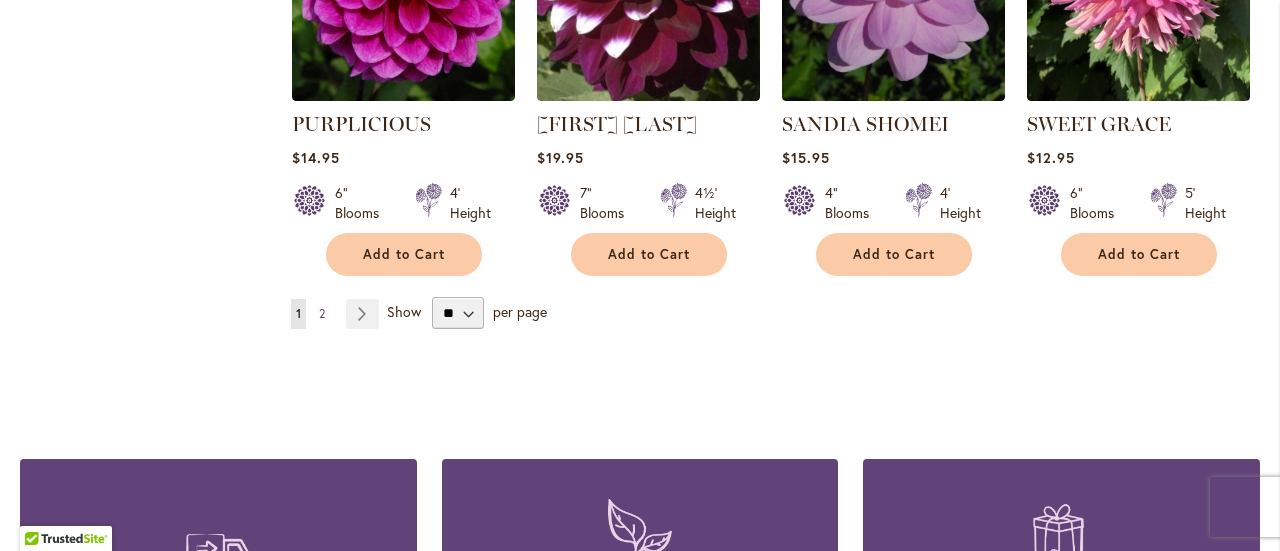click on "2" at bounding box center [322, 313] 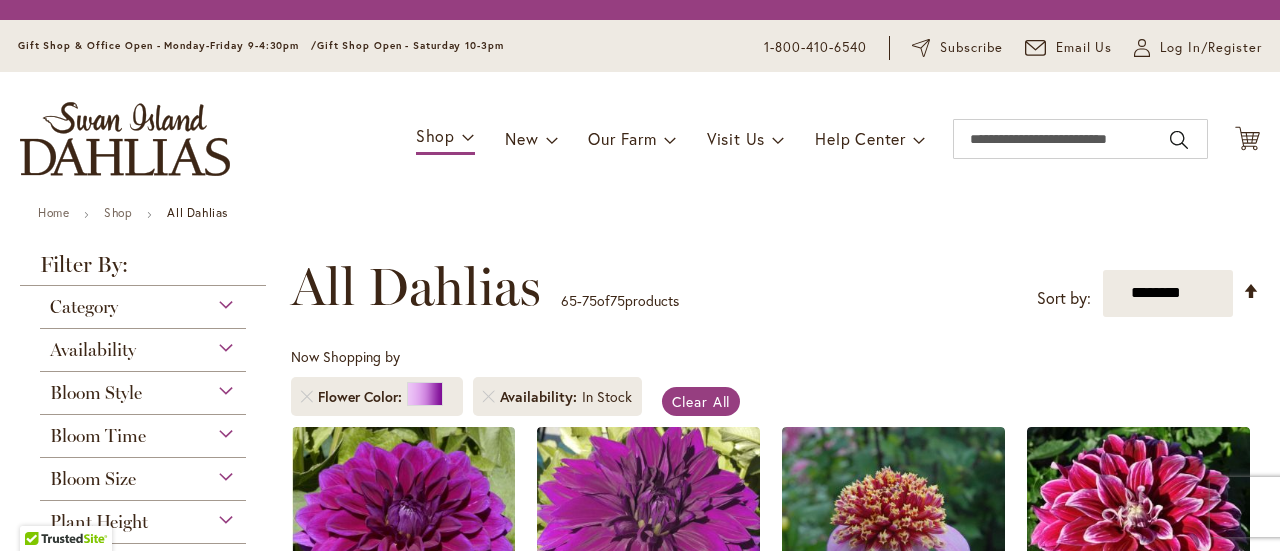 scroll, scrollTop: 0, scrollLeft: 0, axis: both 